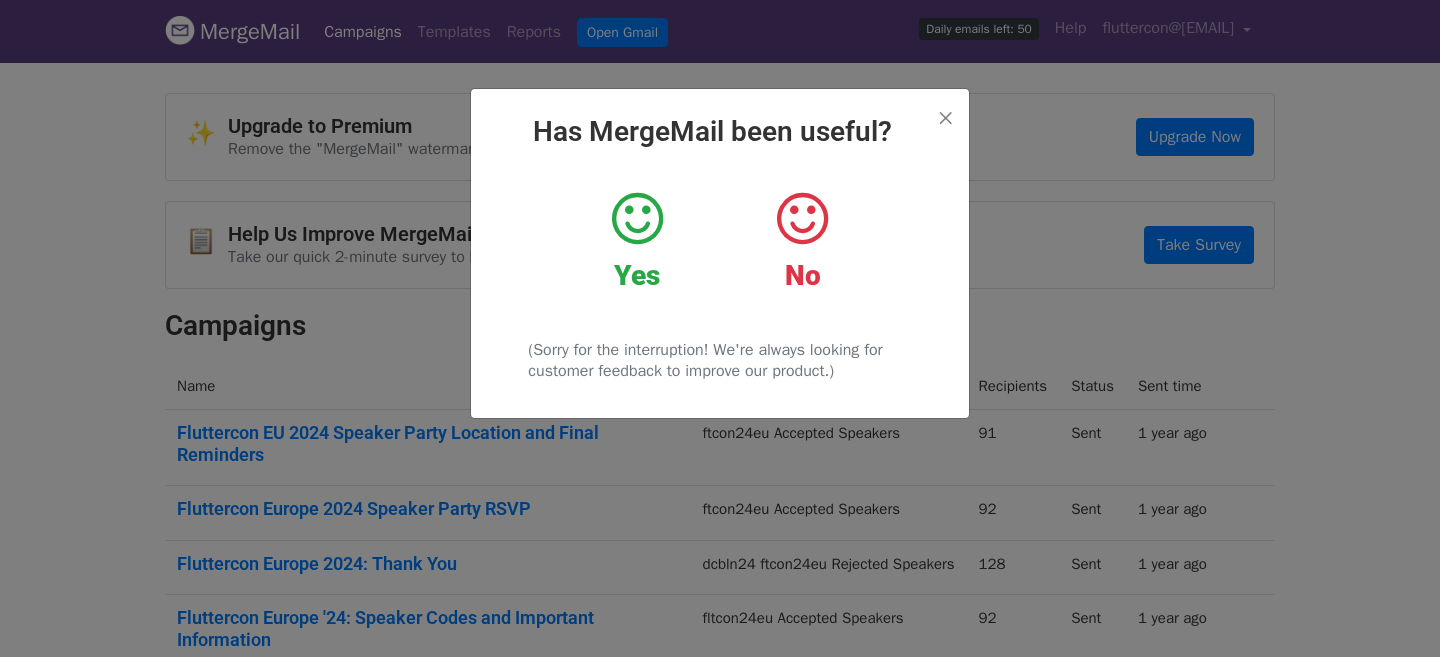 scroll, scrollTop: 0, scrollLeft: 0, axis: both 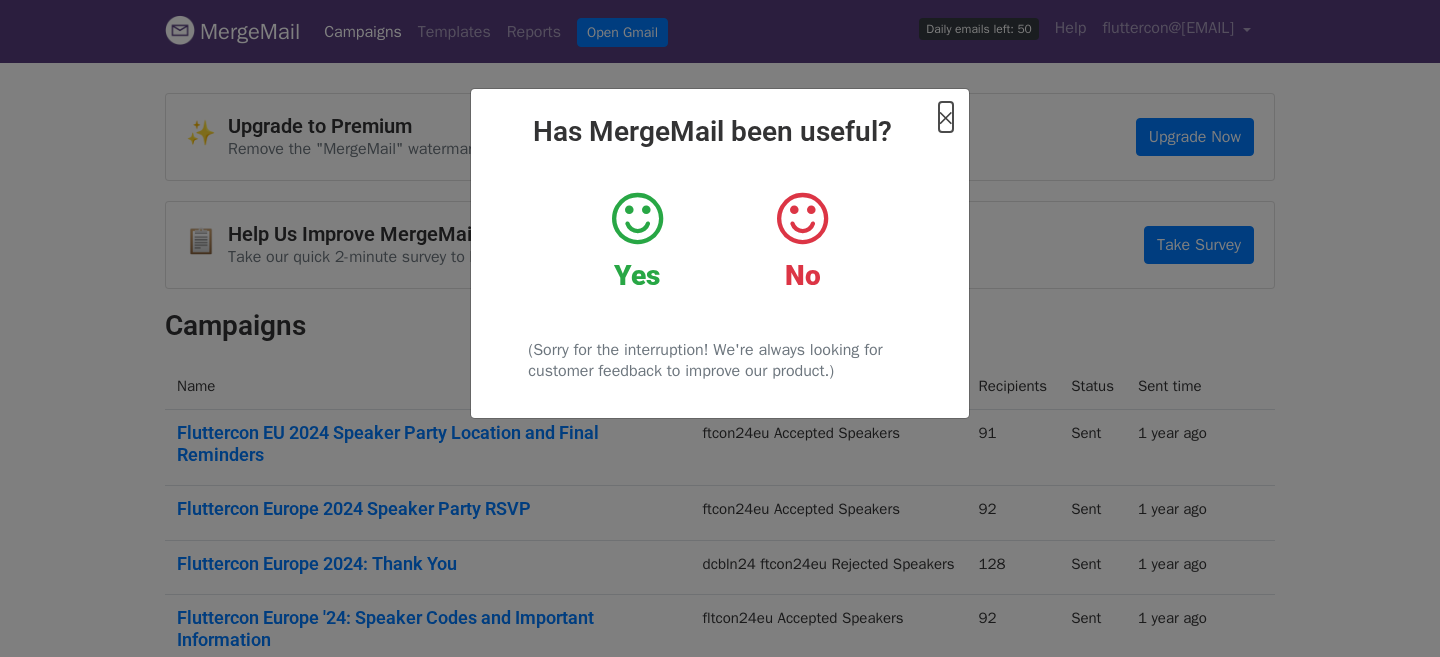 click on "×" at bounding box center (946, 117) 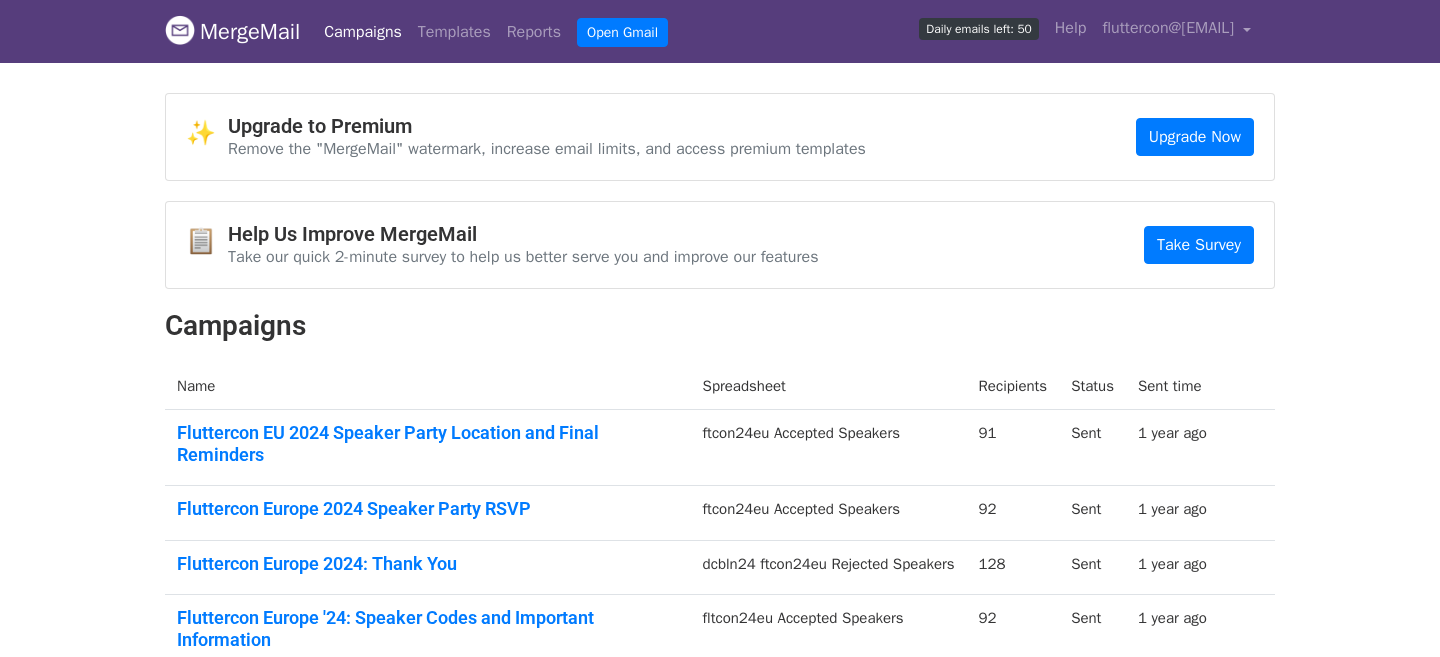 click on "Daily emails left: 50" at bounding box center (978, 29) 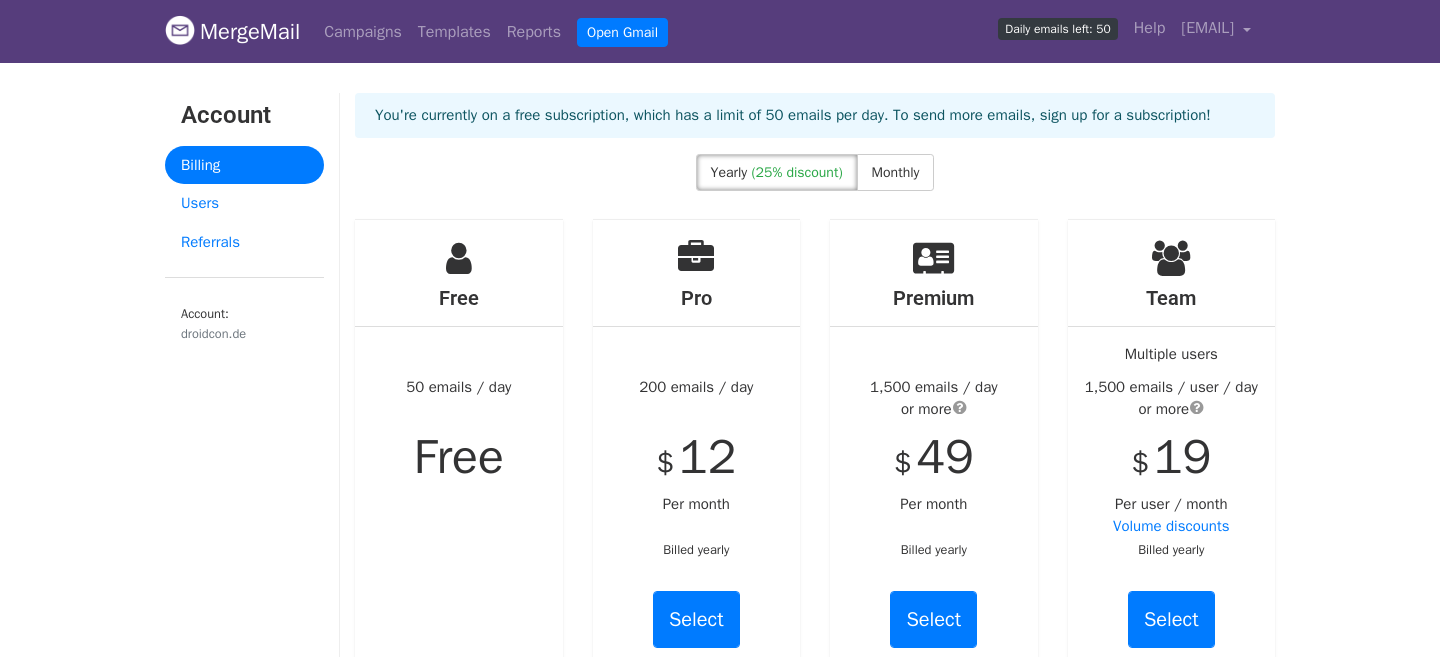 click on "You're currently on a free subscription, which has a limit of 50 emails per day. To send more emails, sign up for a subscription!" at bounding box center (815, 115) 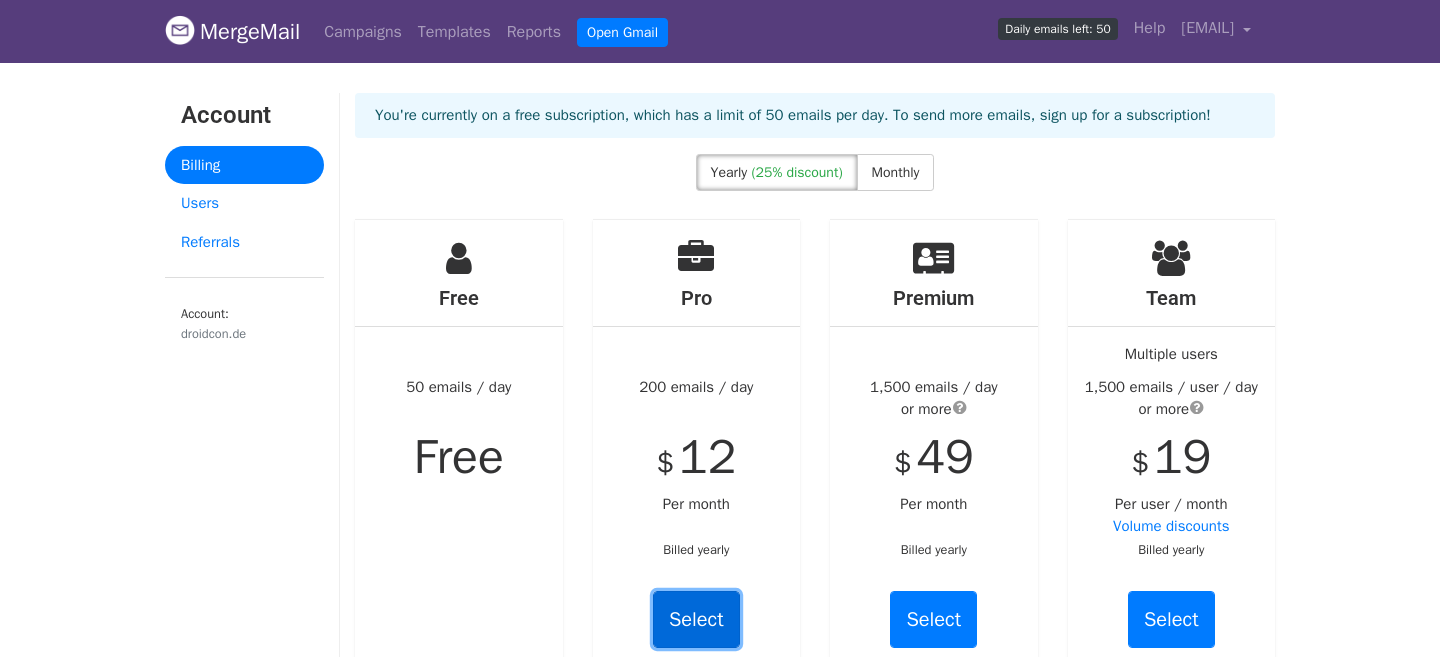click on "Select" at bounding box center (696, 619) 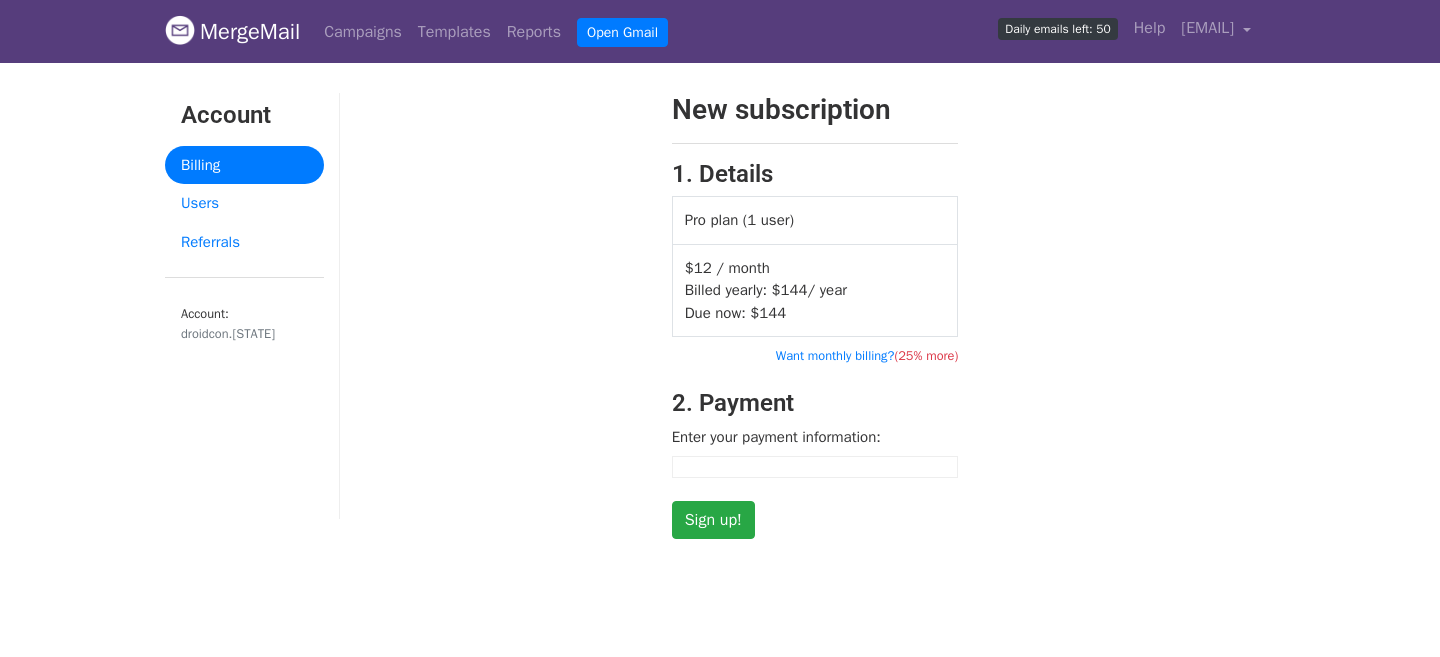 scroll, scrollTop: 0, scrollLeft: 0, axis: both 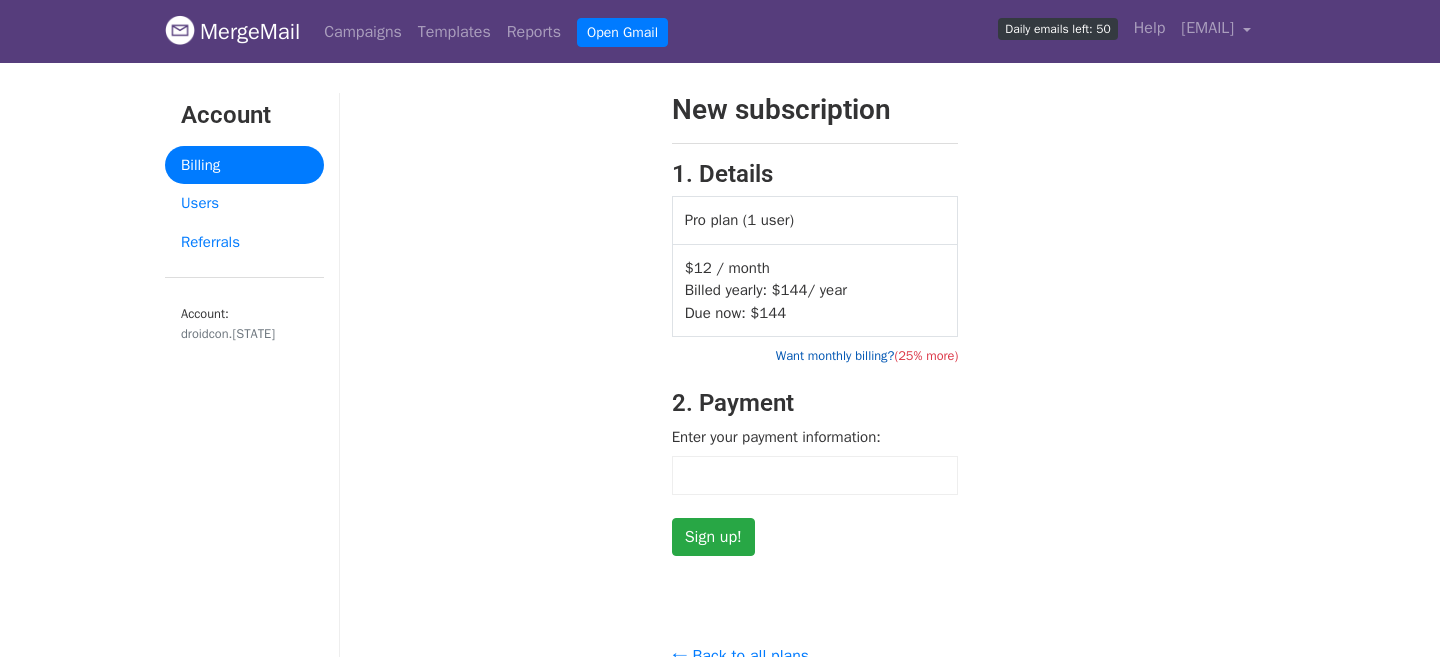 click on "Want monthly billing?
(25% more)" at bounding box center [867, 356] 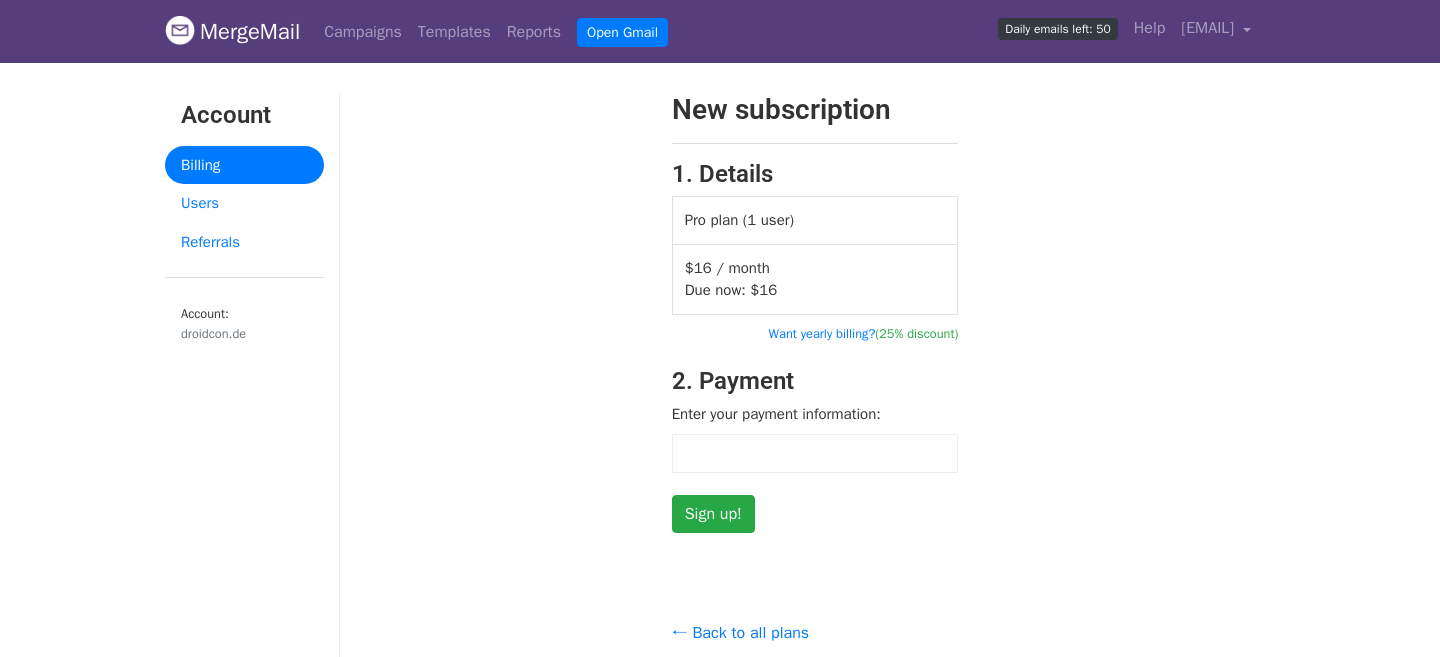 scroll, scrollTop: 0, scrollLeft: 0, axis: both 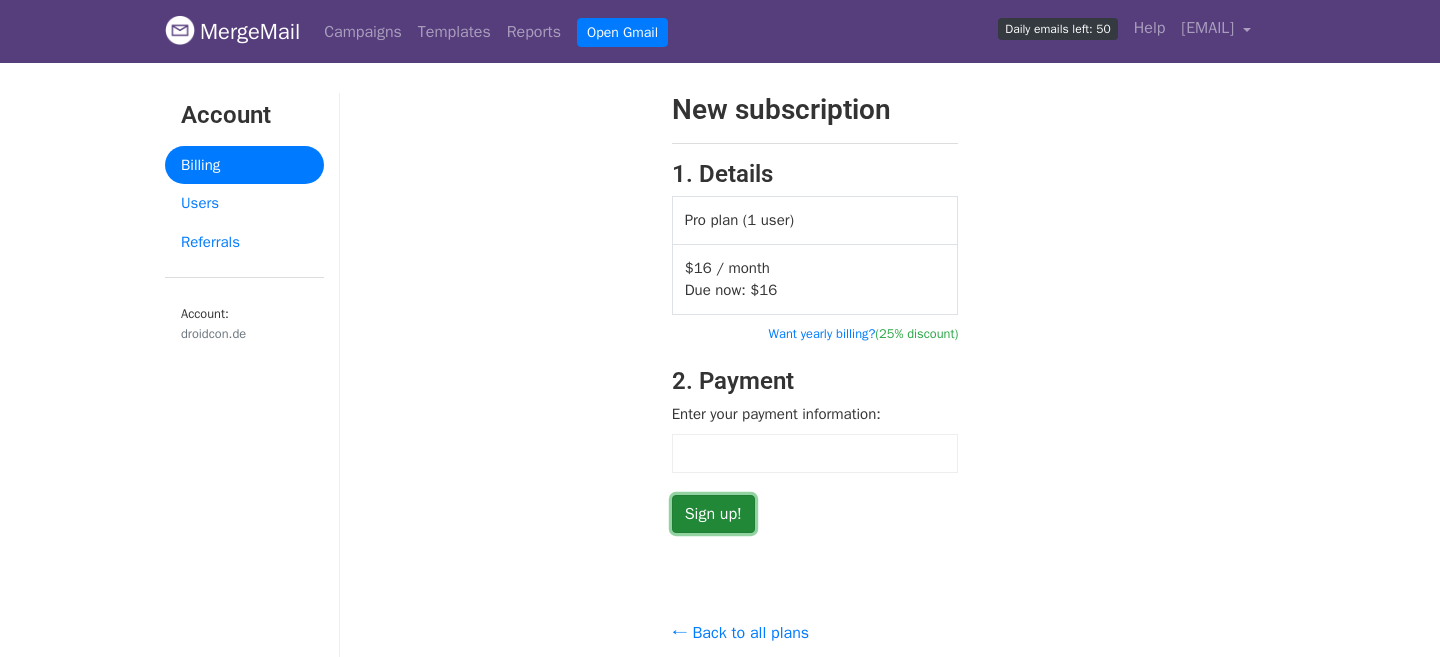 click on "Sign up!" at bounding box center [713, 514] 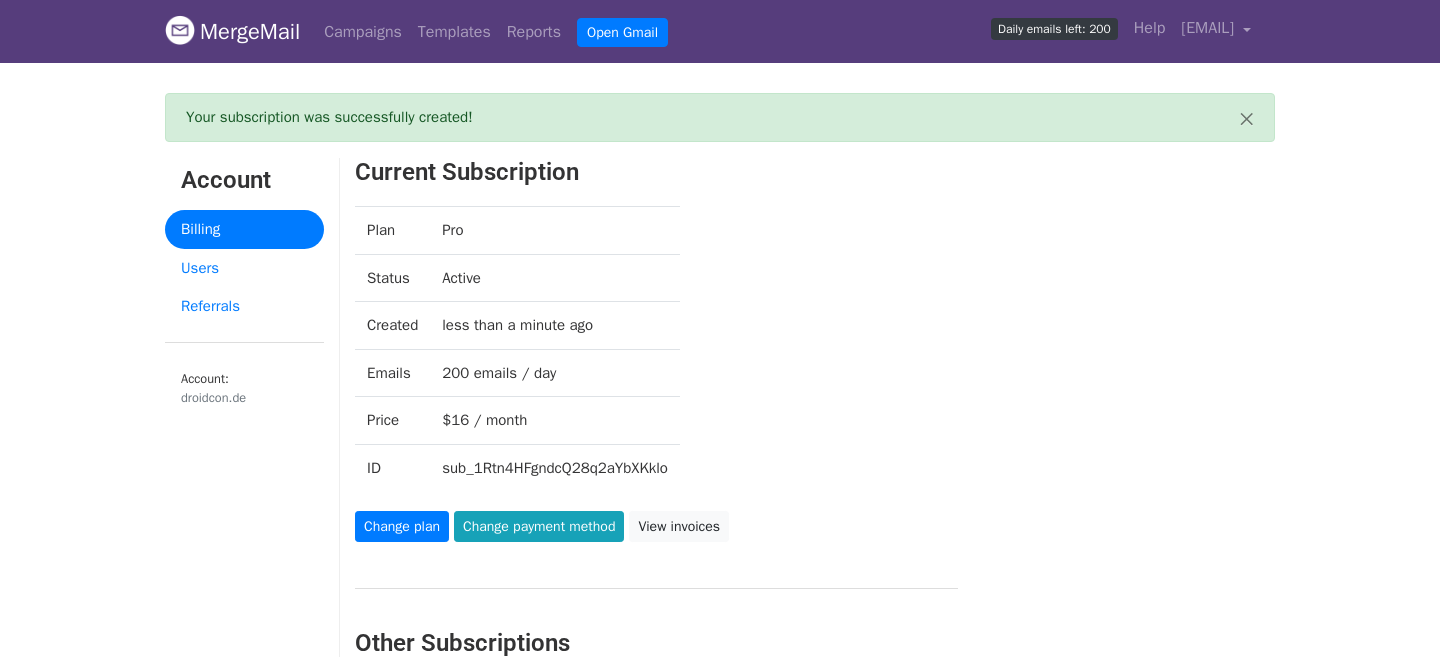 scroll, scrollTop: 0, scrollLeft: 0, axis: both 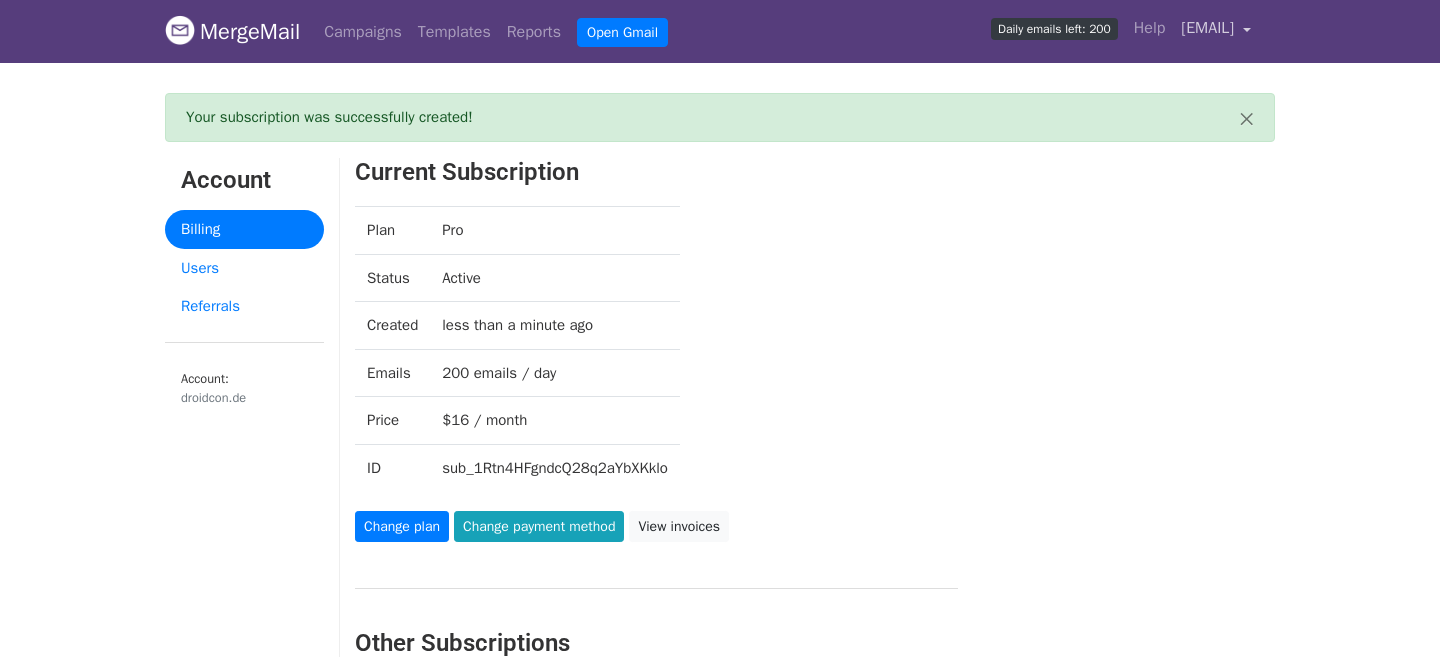 click on "[EMAIL]" at bounding box center [1207, 28] 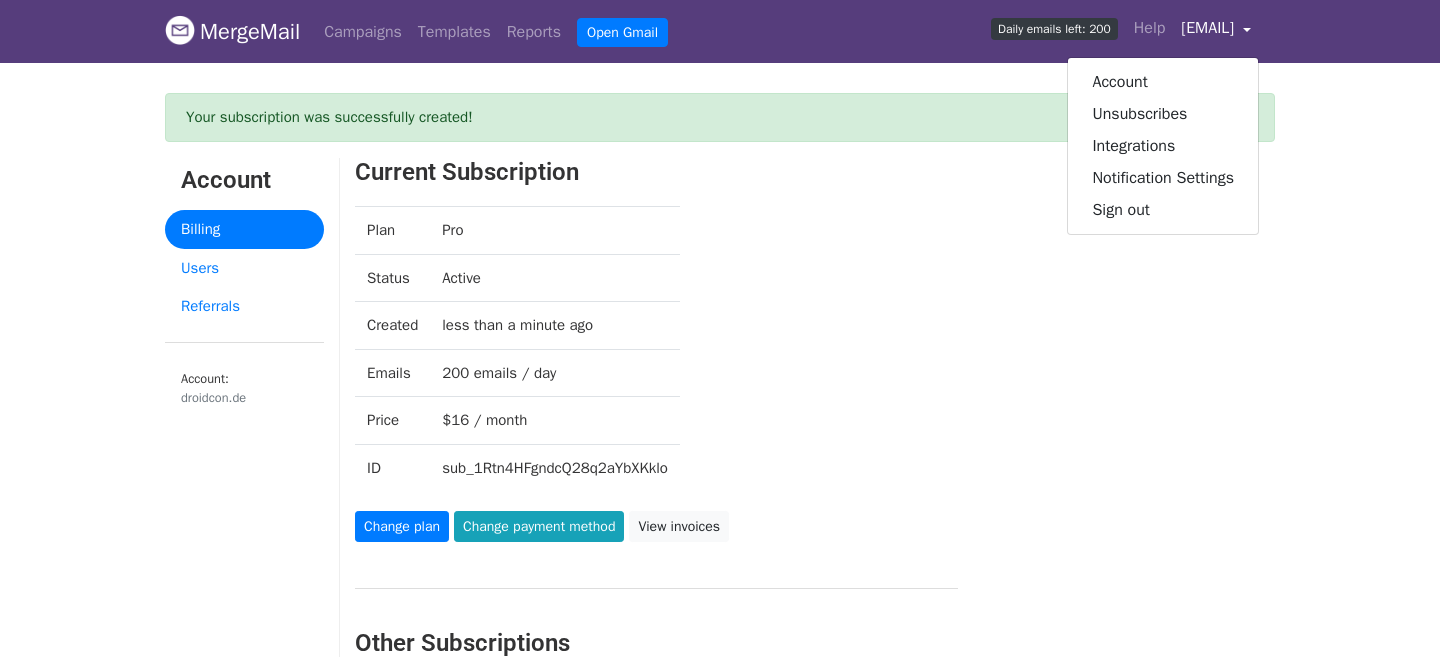 click on "Plan
Pro
Status
Active
Created
less than a minute ago
Emails
200
emails / day
Price
$16 / month
ID
sub_1Rtn4HFgndcQ28q2aYbXKklo" at bounding box center [775, 358] 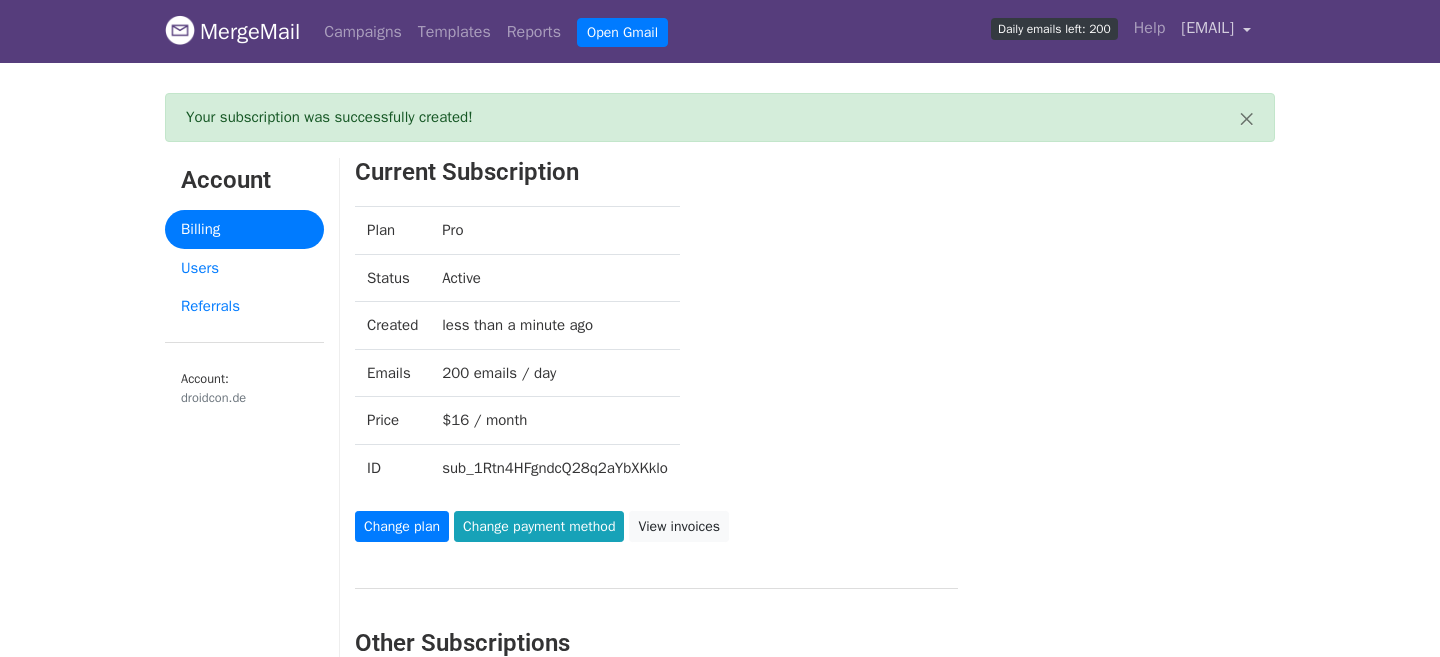 click on "[EMAIL]" at bounding box center [1207, 28] 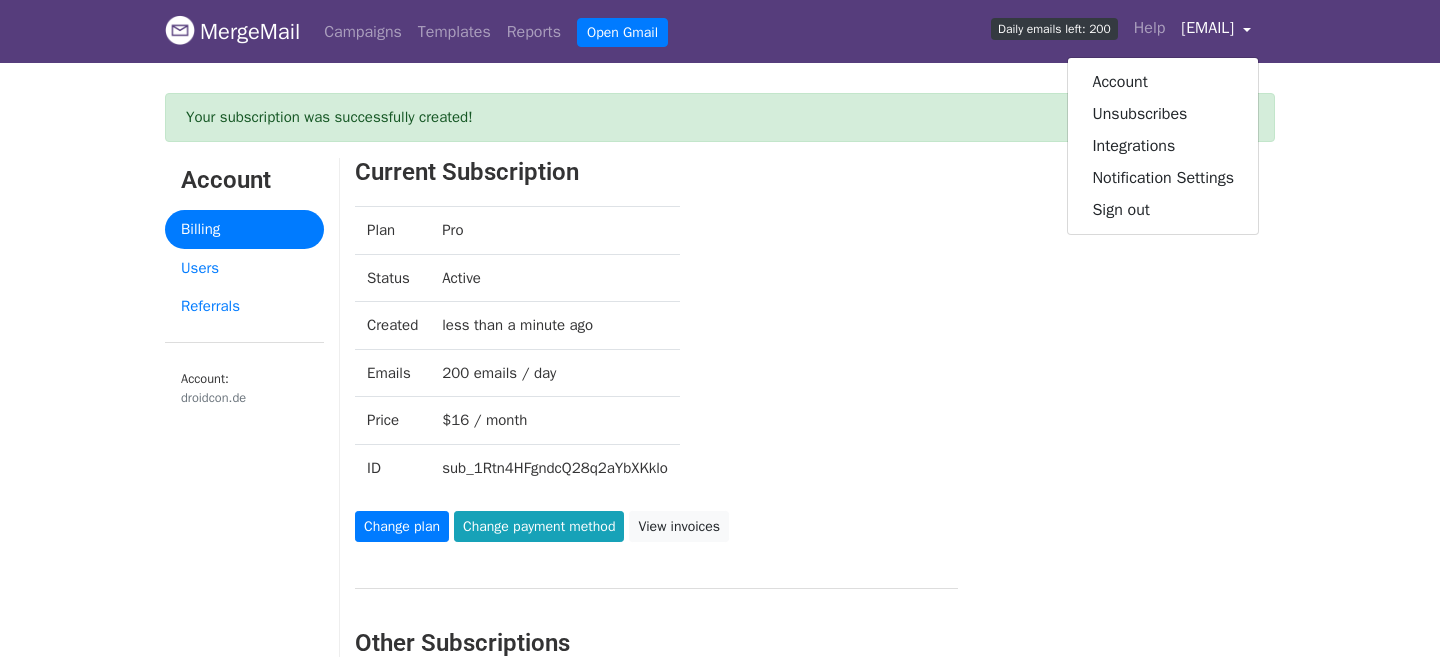 click on "Plan
Pro
Status
Active
Created
less than a minute ago
Emails
200
emails / day
Price
$16 / month
ID
sub_1Rtn4HFgndcQ28q2aYbXKklo" at bounding box center [775, 358] 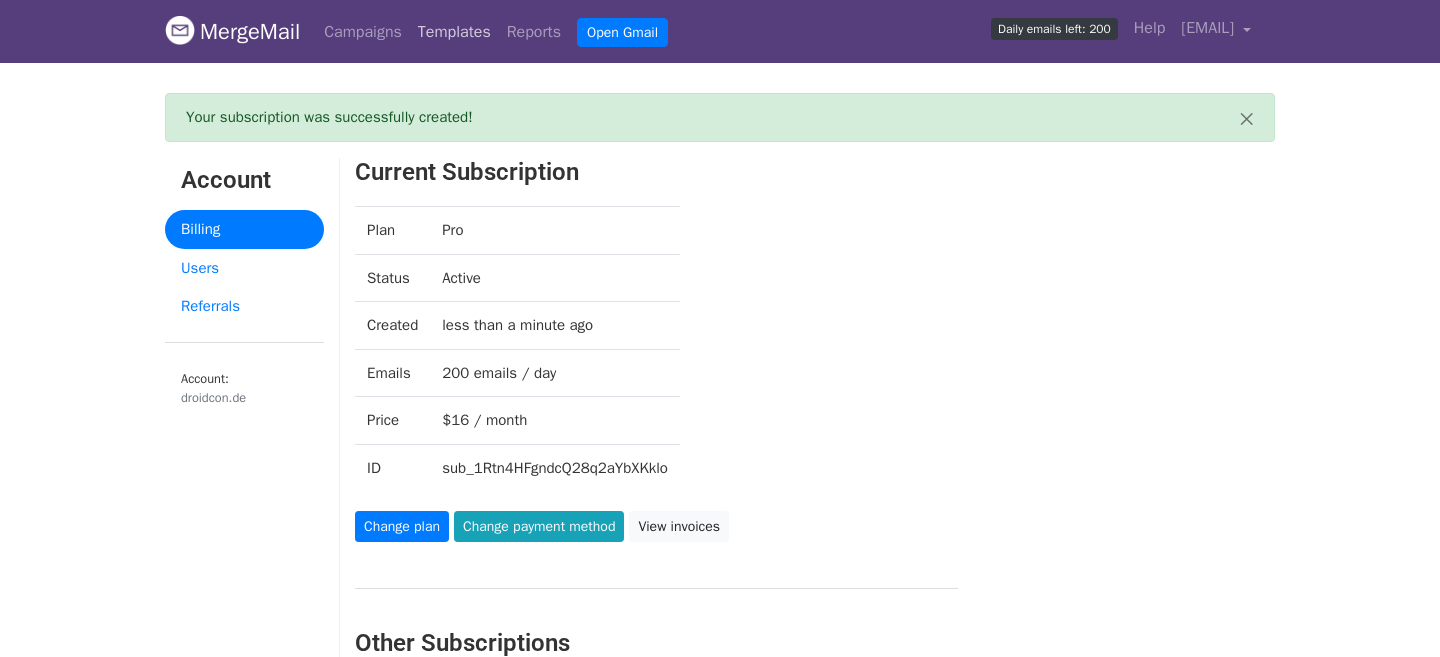 click on "Templates" at bounding box center (454, 32) 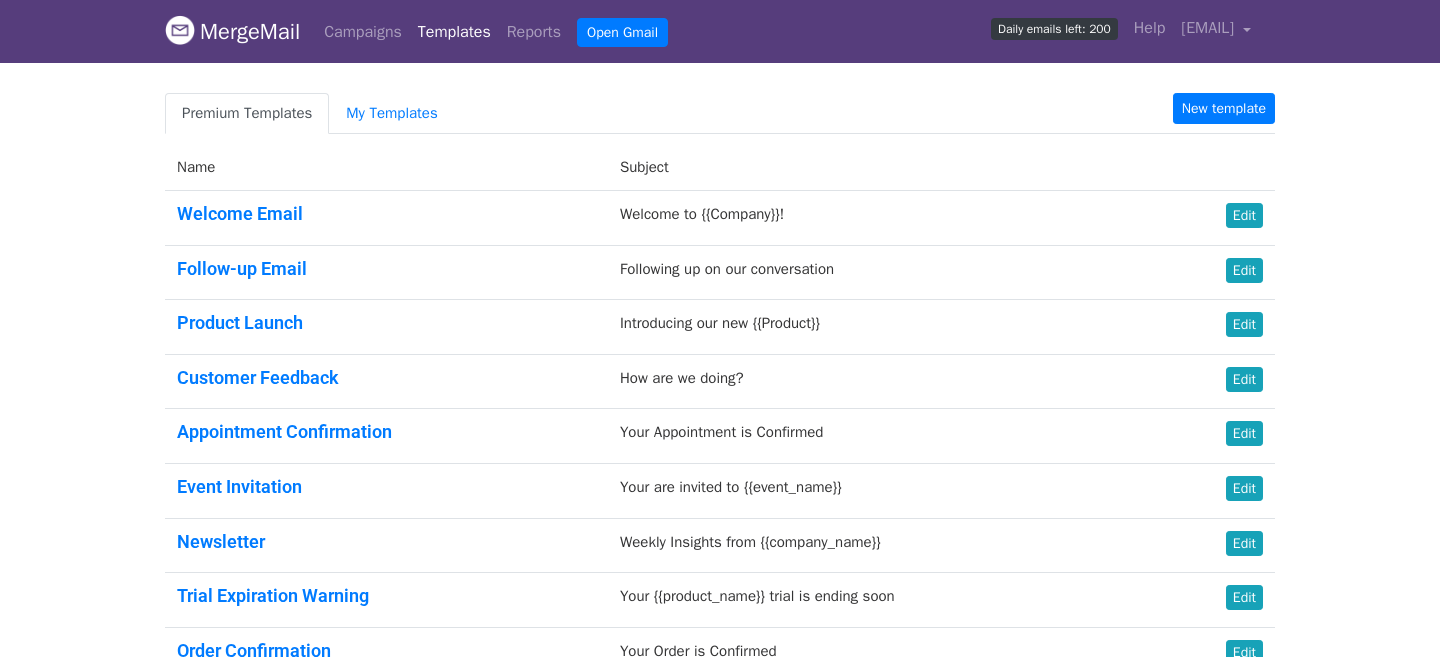 scroll, scrollTop: 0, scrollLeft: 0, axis: both 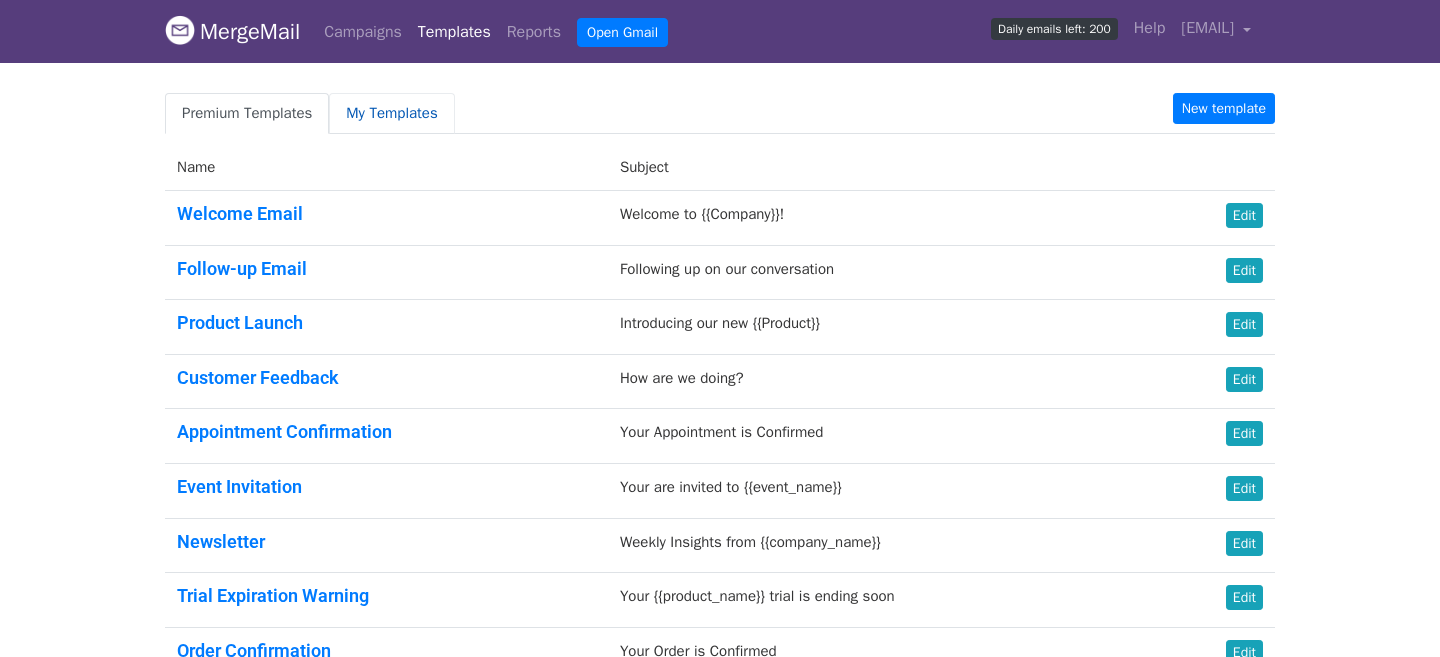 click on "My Templates" at bounding box center (391, 113) 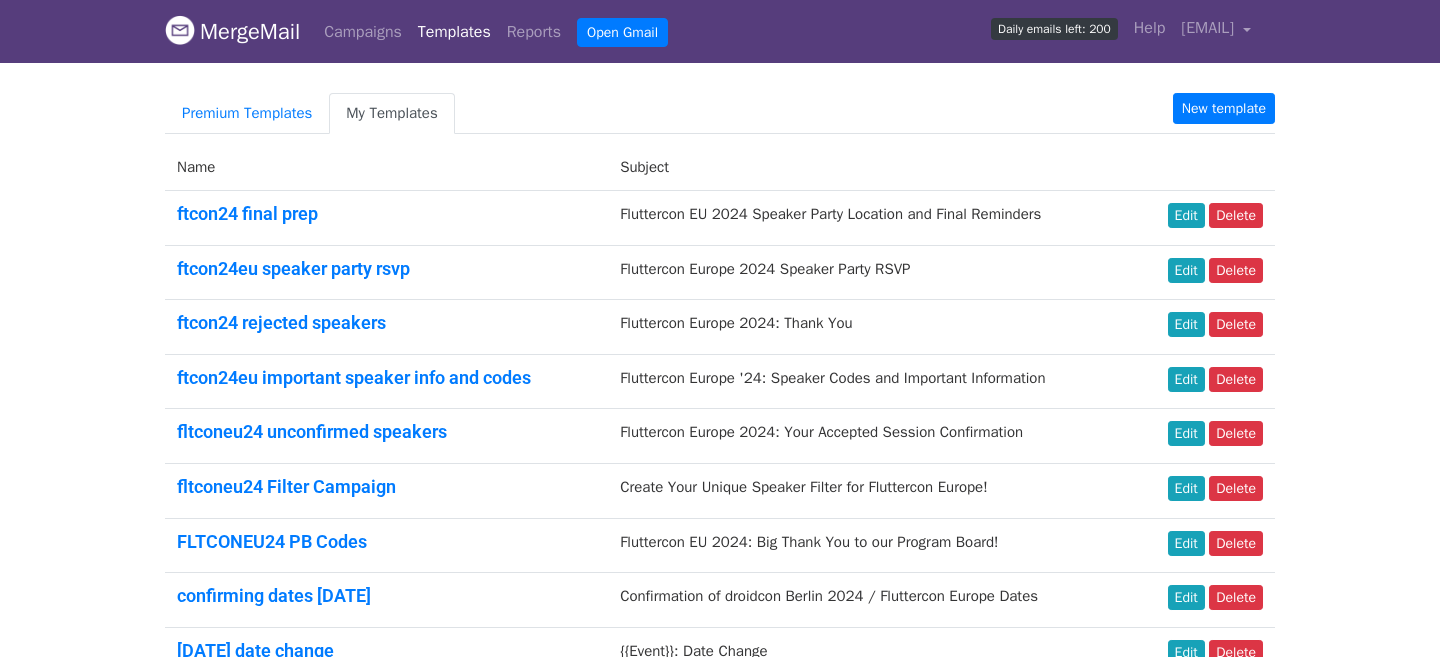 scroll, scrollTop: 0, scrollLeft: 0, axis: both 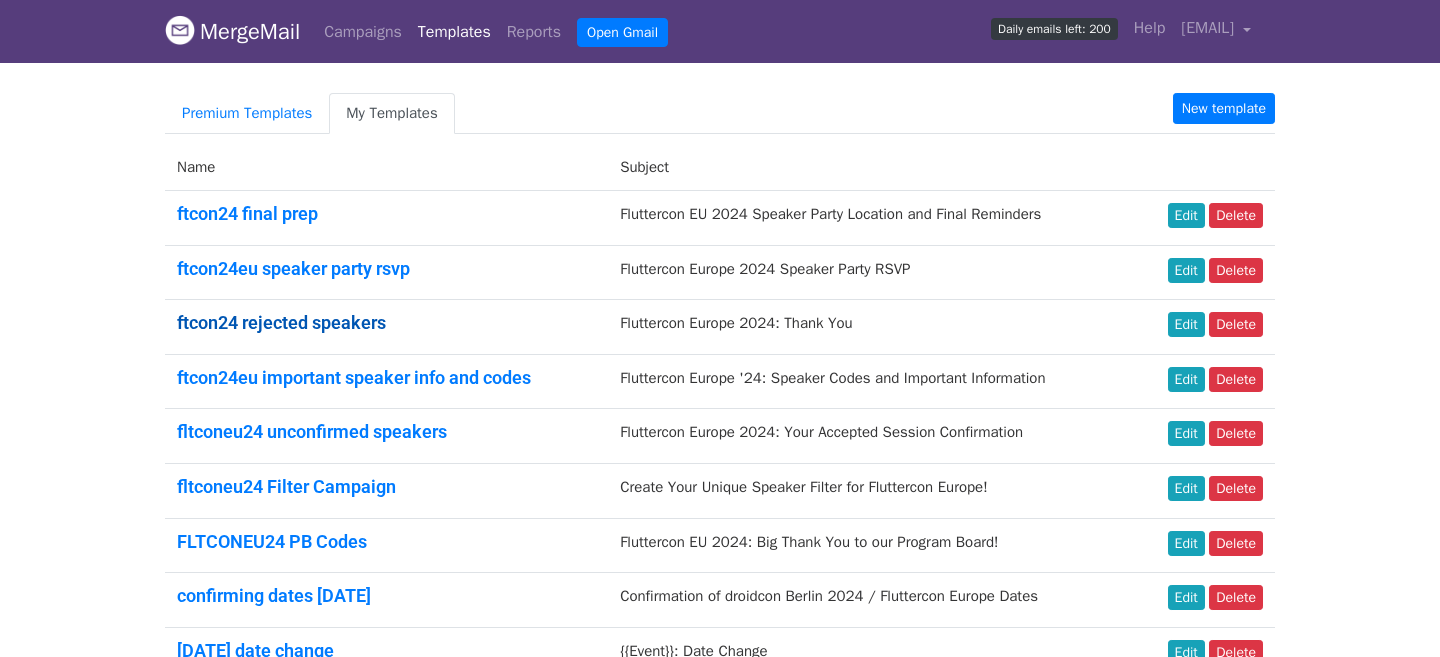 click on "ftcon24 rejected speakers" at bounding box center (281, 322) 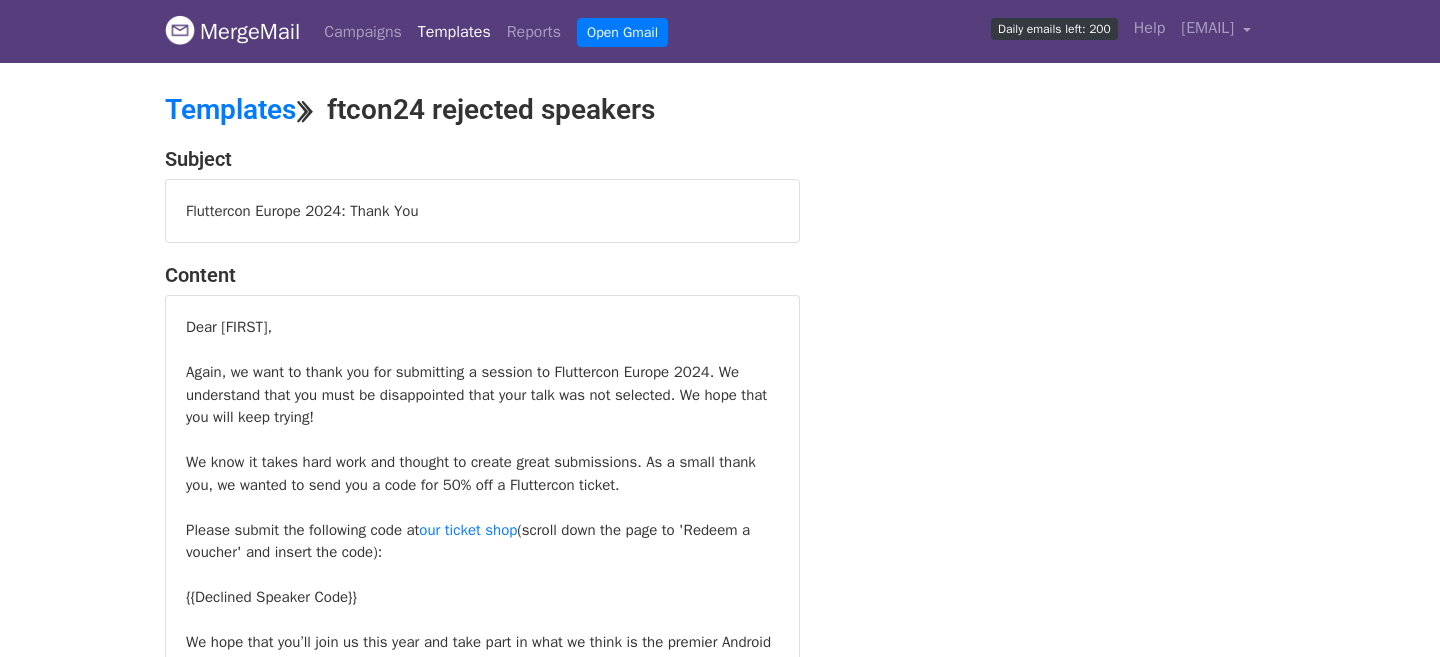 scroll, scrollTop: 0, scrollLeft: 0, axis: both 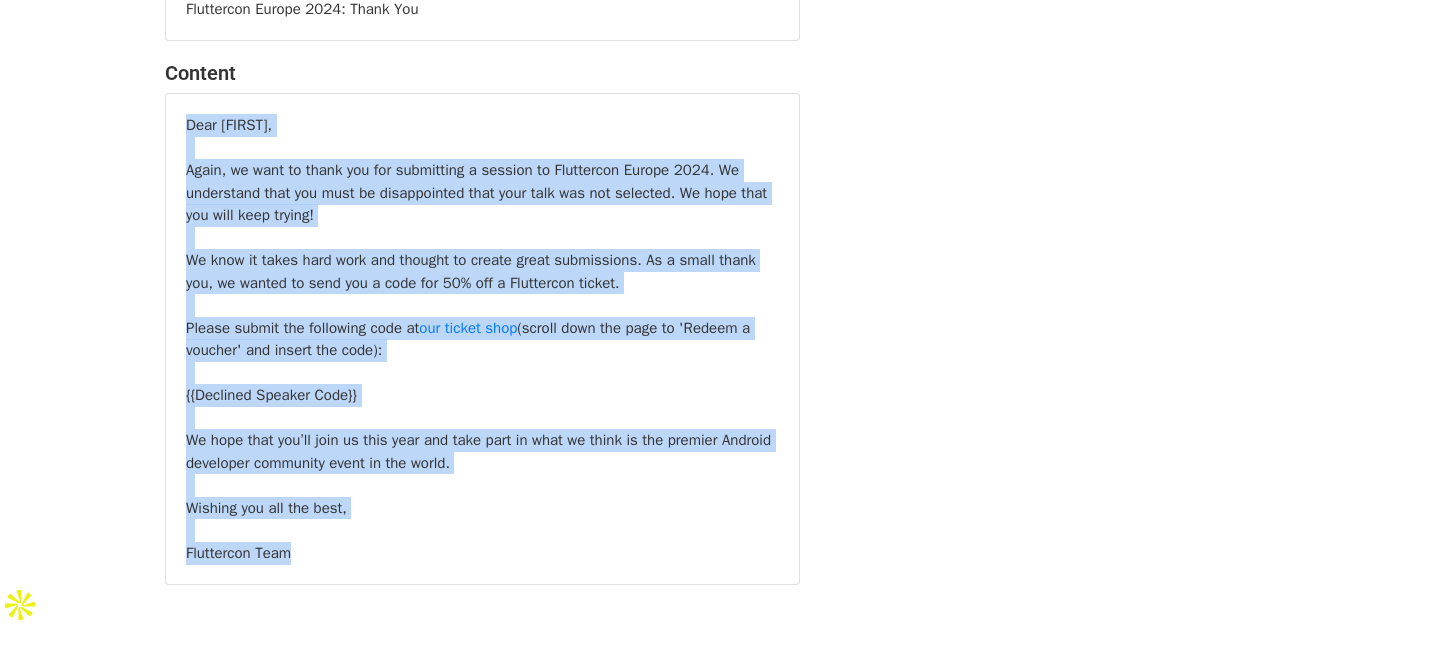 drag, startPoint x: 322, startPoint y: 504, endPoint x: 188, endPoint y: 131, distance: 396.3395 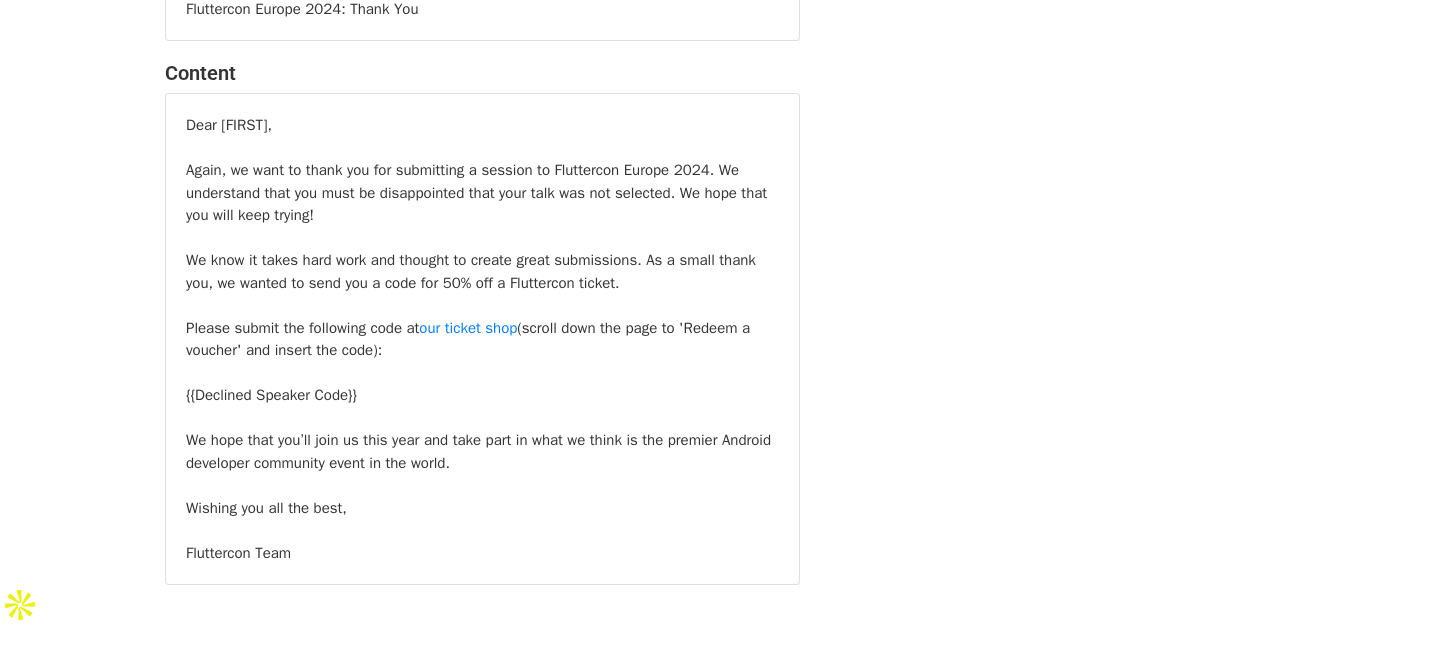 scroll, scrollTop: 0, scrollLeft: 0, axis: both 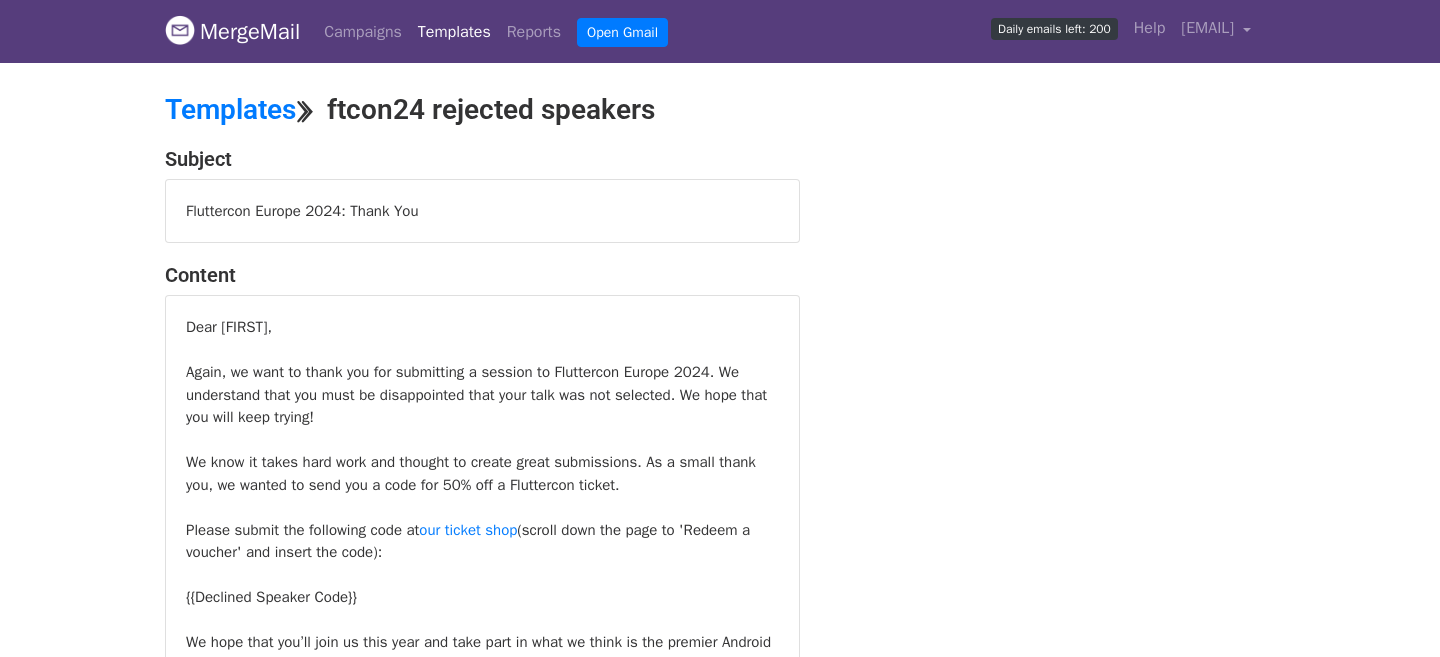 click on "Templates" at bounding box center (454, 32) 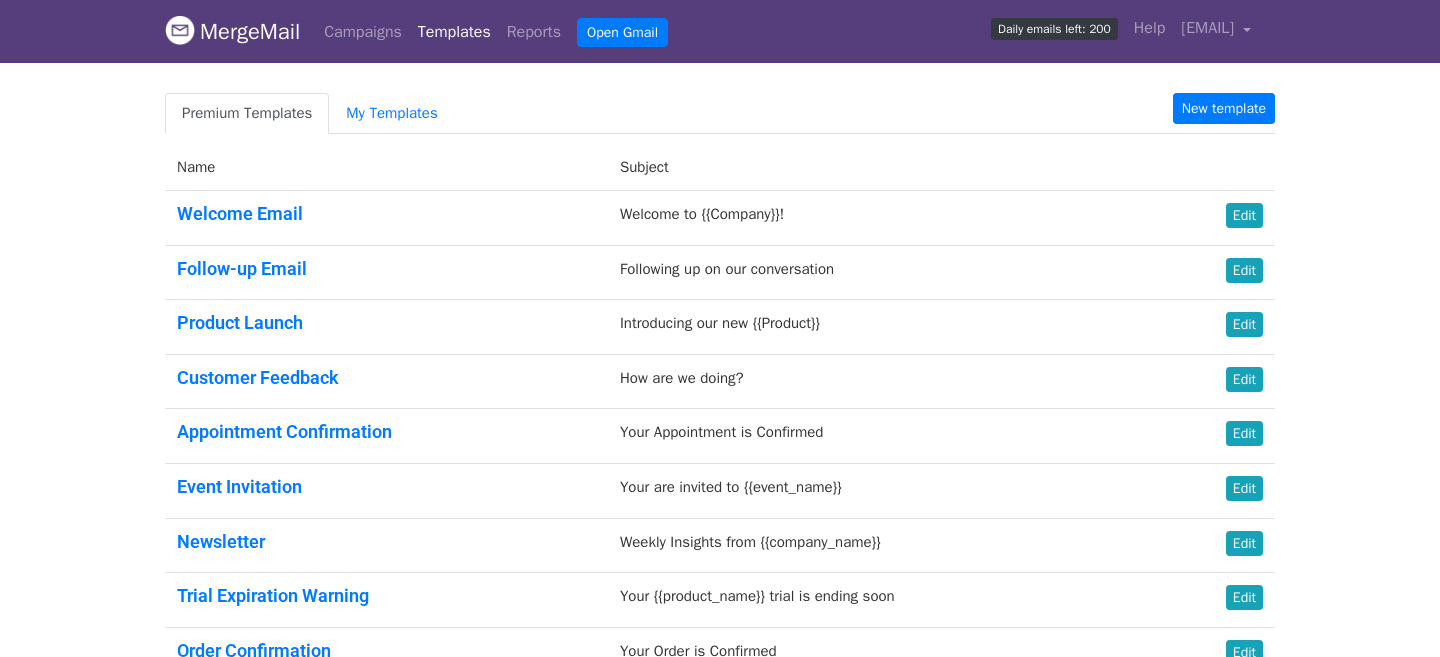 scroll, scrollTop: 0, scrollLeft: 0, axis: both 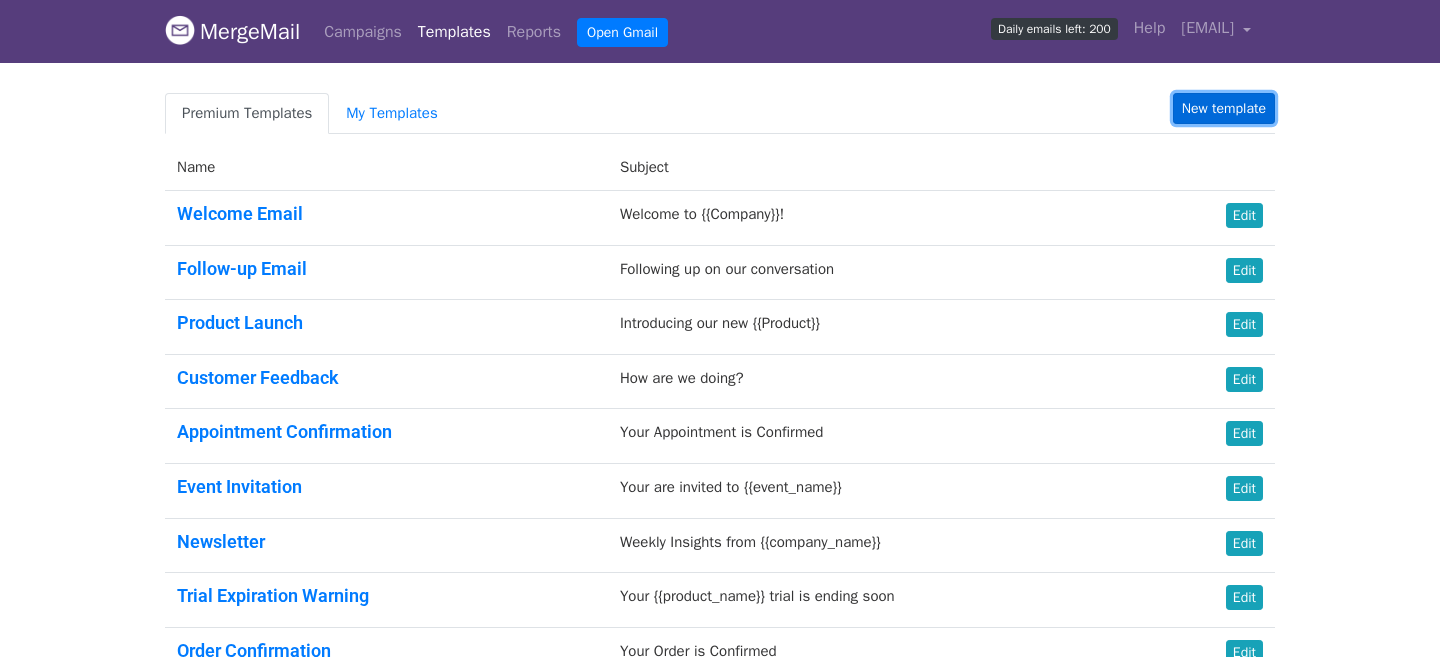 click on "New template" at bounding box center (1224, 108) 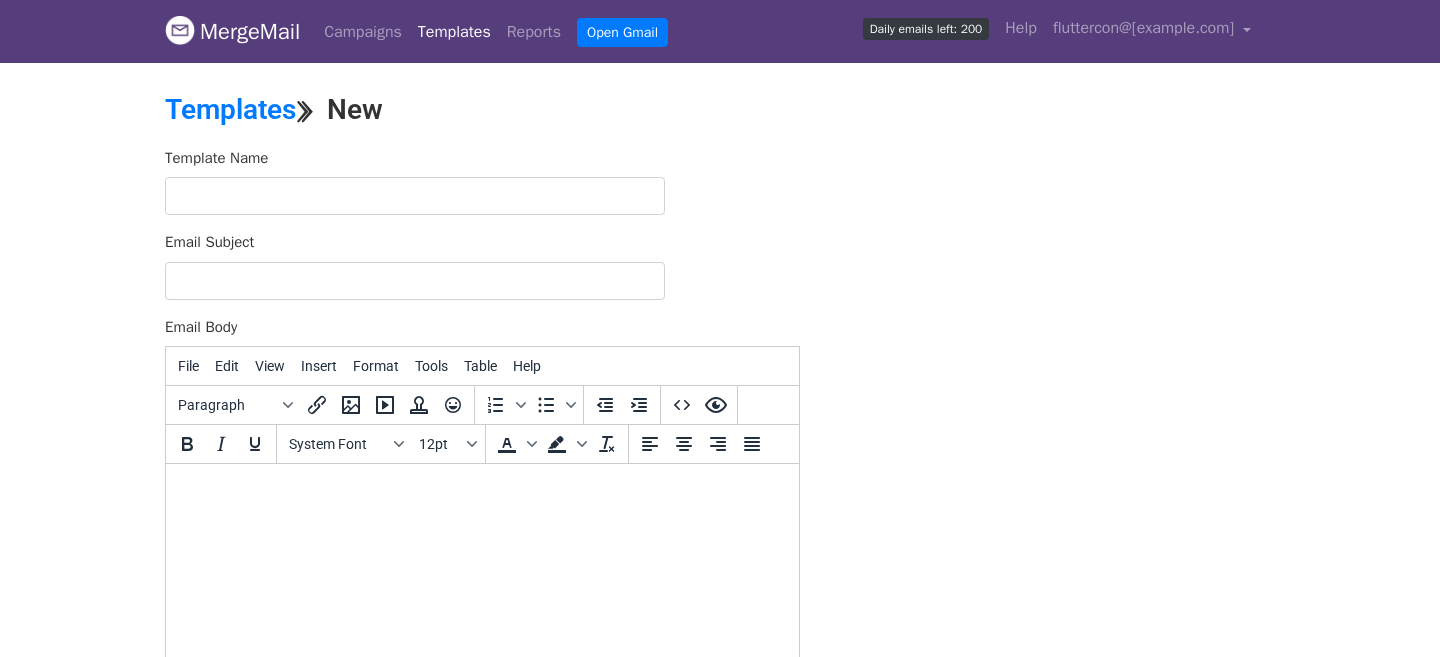 scroll, scrollTop: 0, scrollLeft: 0, axis: both 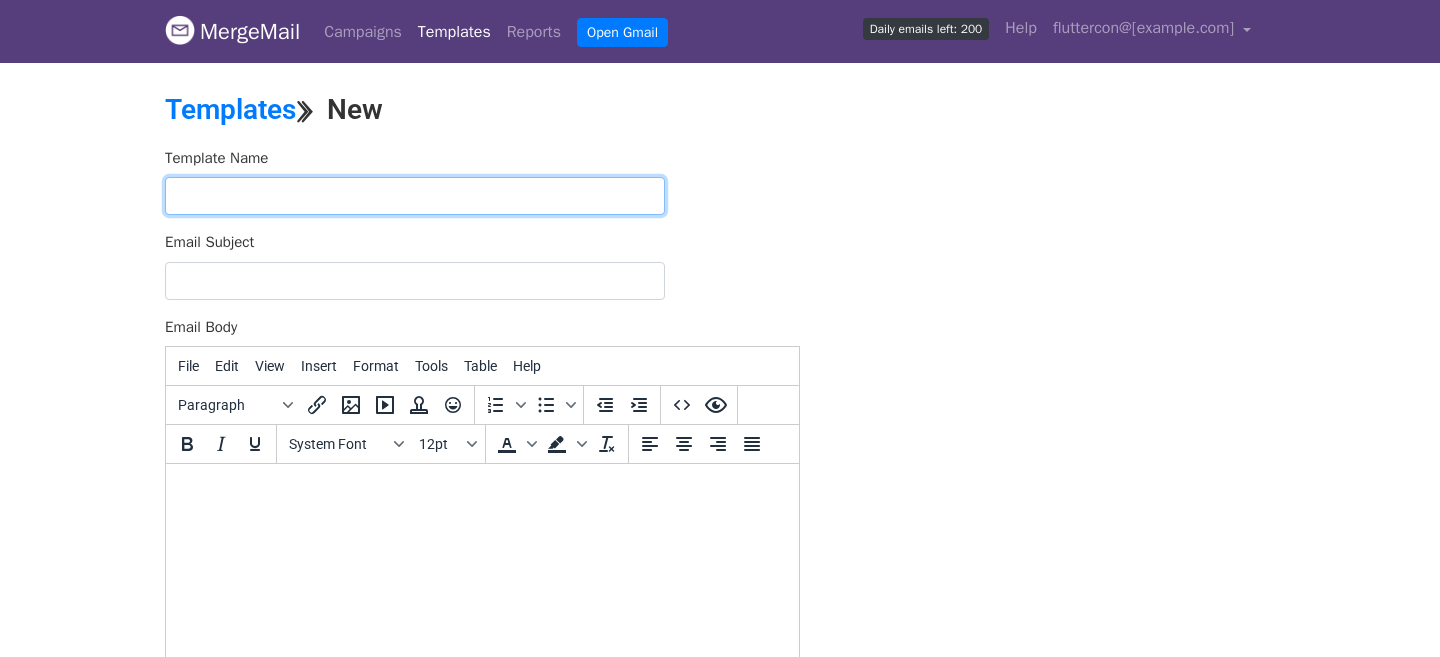 click at bounding box center [415, 196] 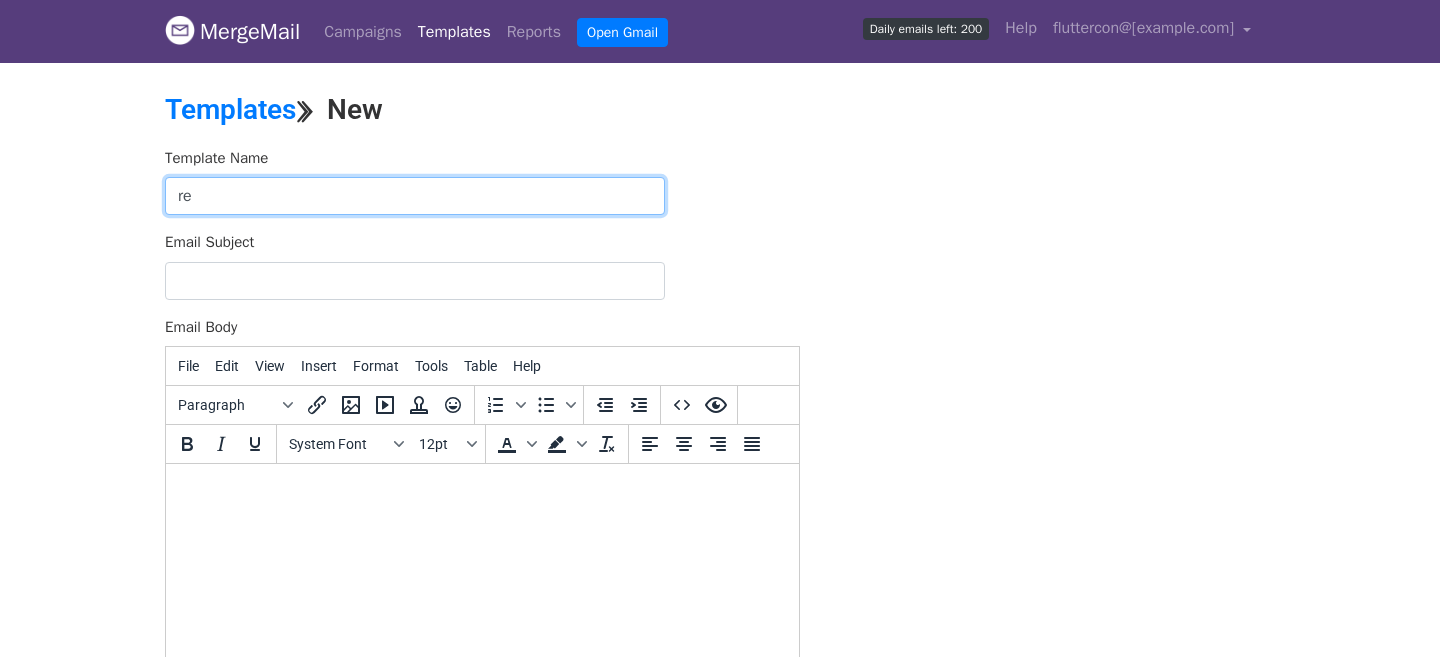 type on "r" 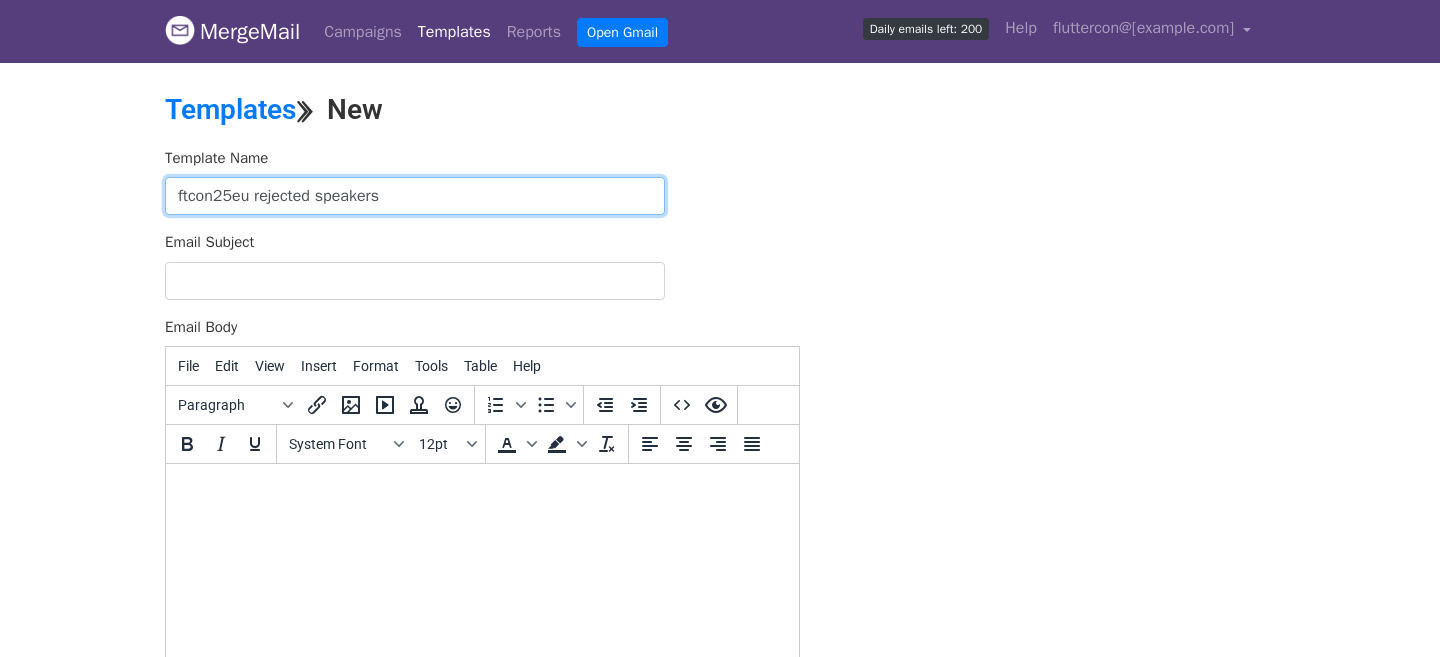 type on "ftcon25eu rejected speakers" 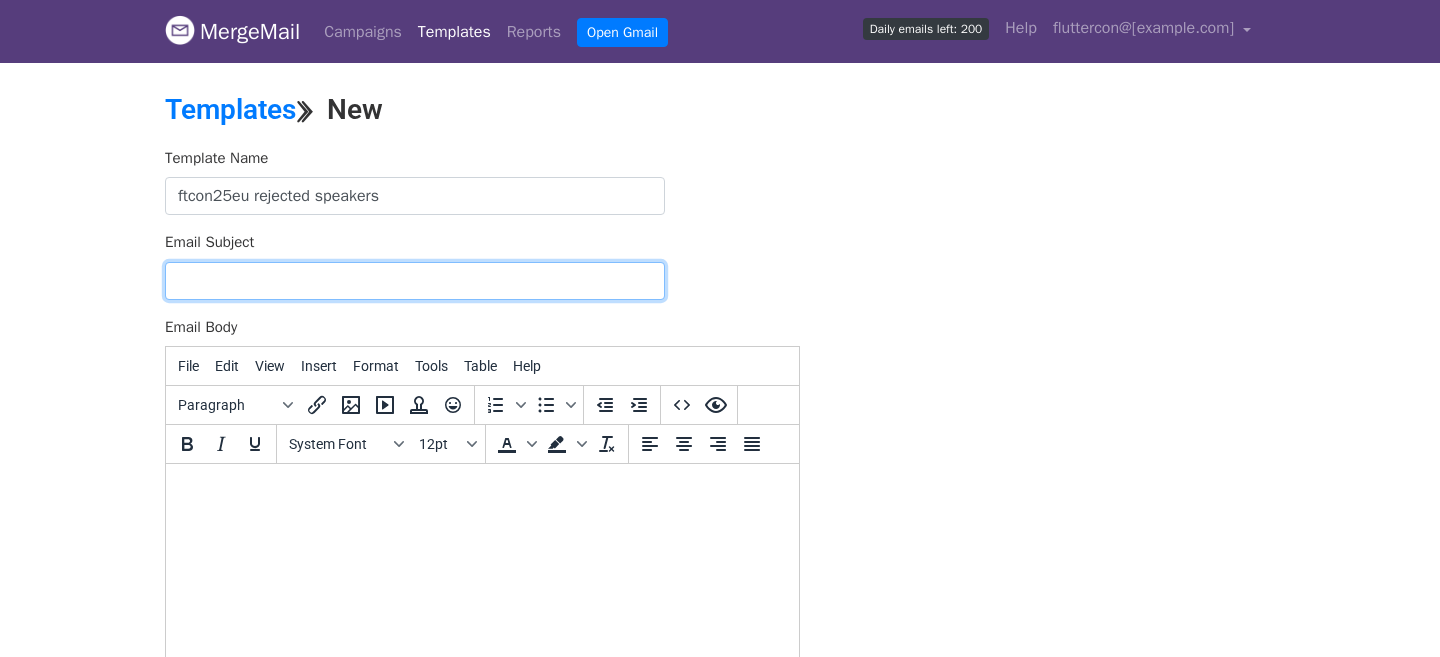 click on "Email Subject" at bounding box center [415, 281] 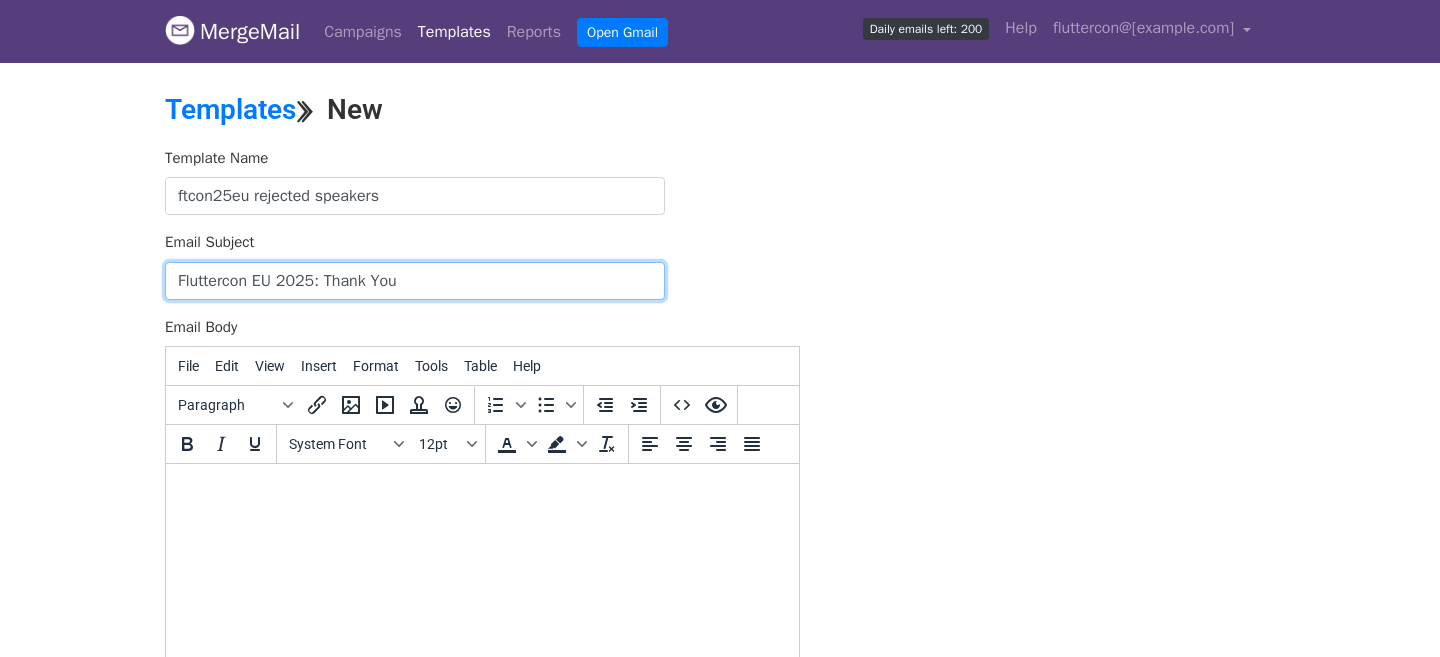 type on "Fluttercon EU 2025: Thank You" 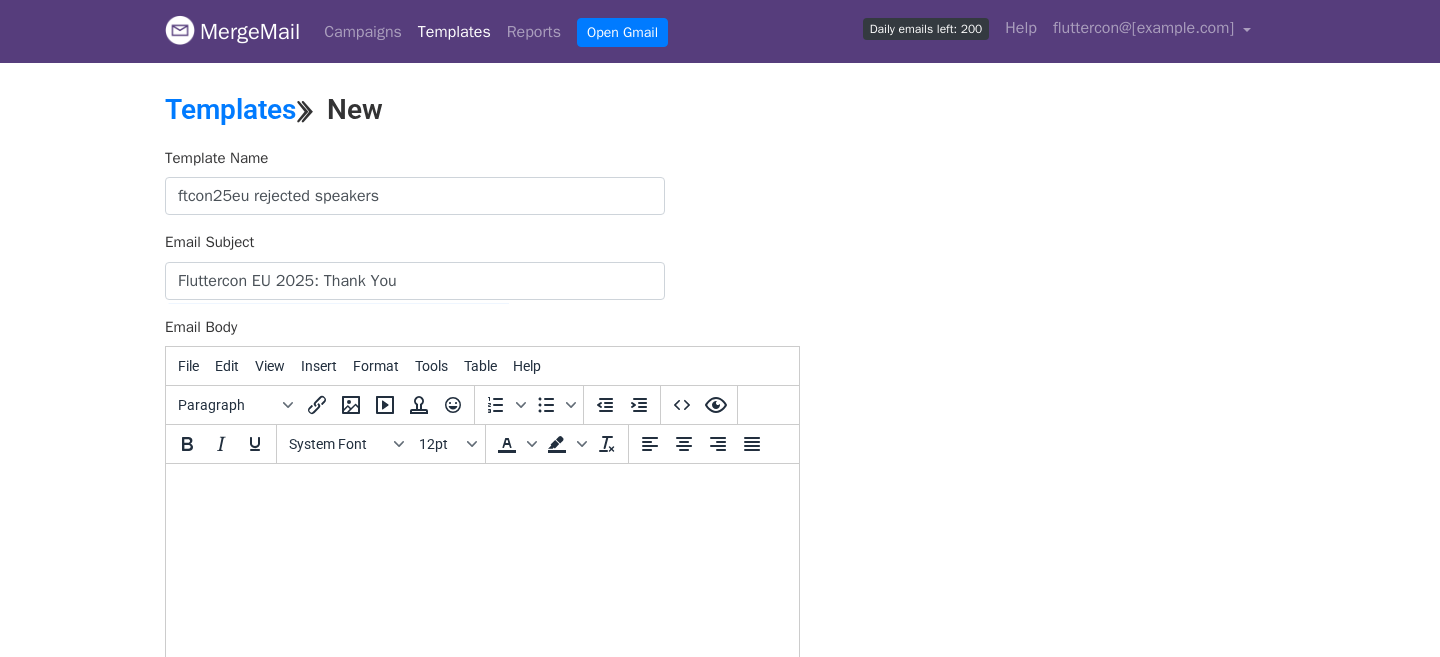 click at bounding box center (482, 491) 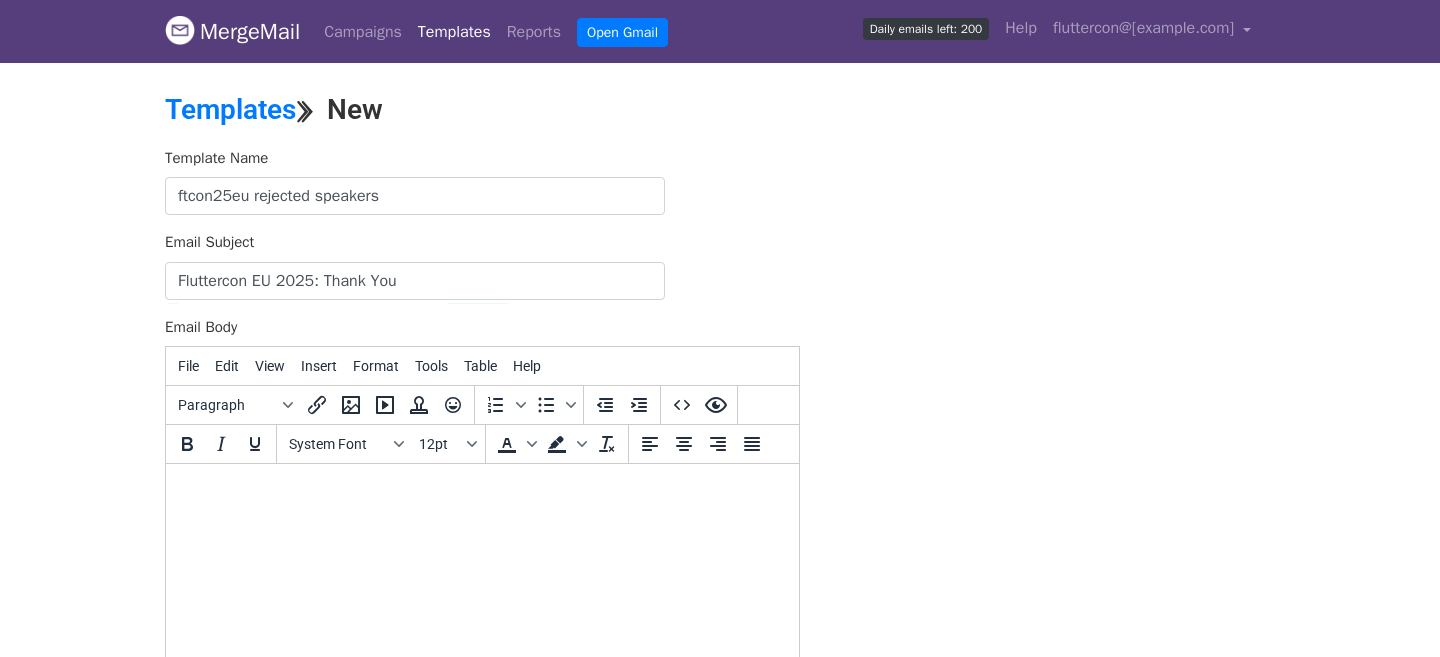 paste 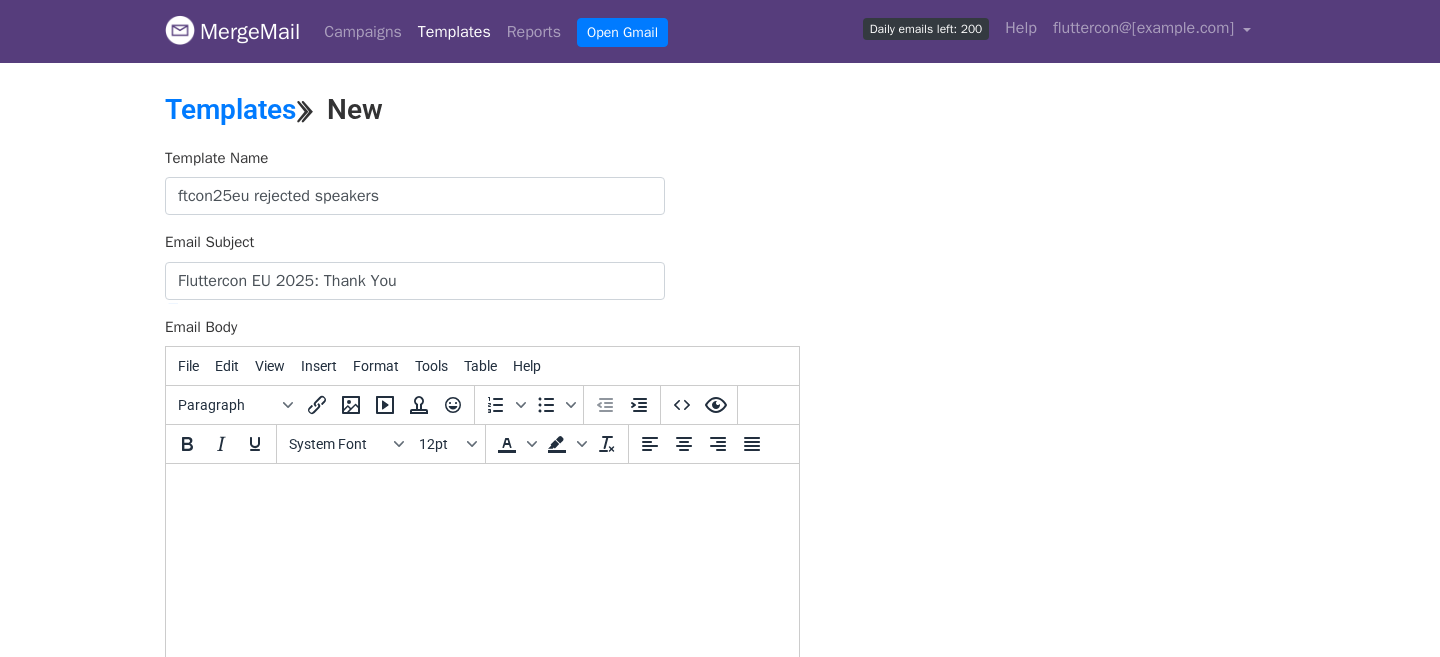 scroll, scrollTop: 119, scrollLeft: 0, axis: vertical 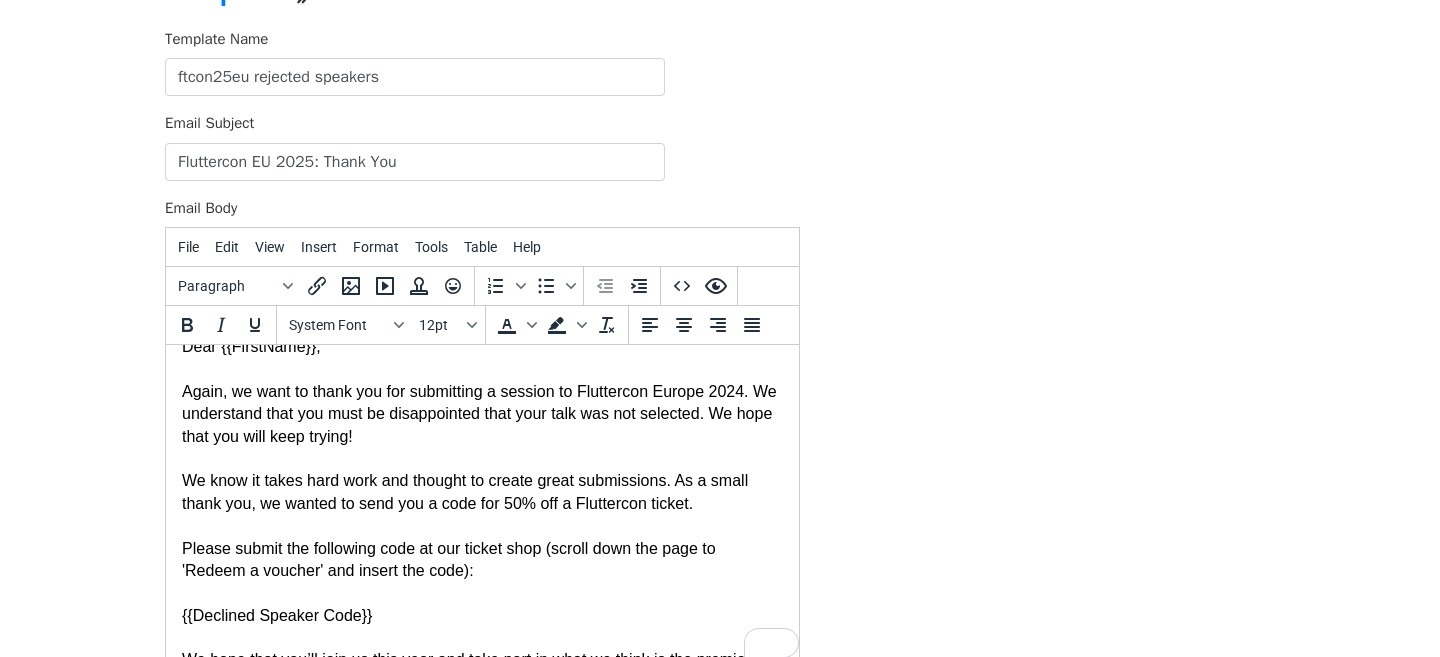 click on "Again, we want to thank you for submitting a session to Fluttercon Europe 2024. We understand that you must be disappointed that your talk was not selected. We hope that you will keep trying!" at bounding box center (482, 414) 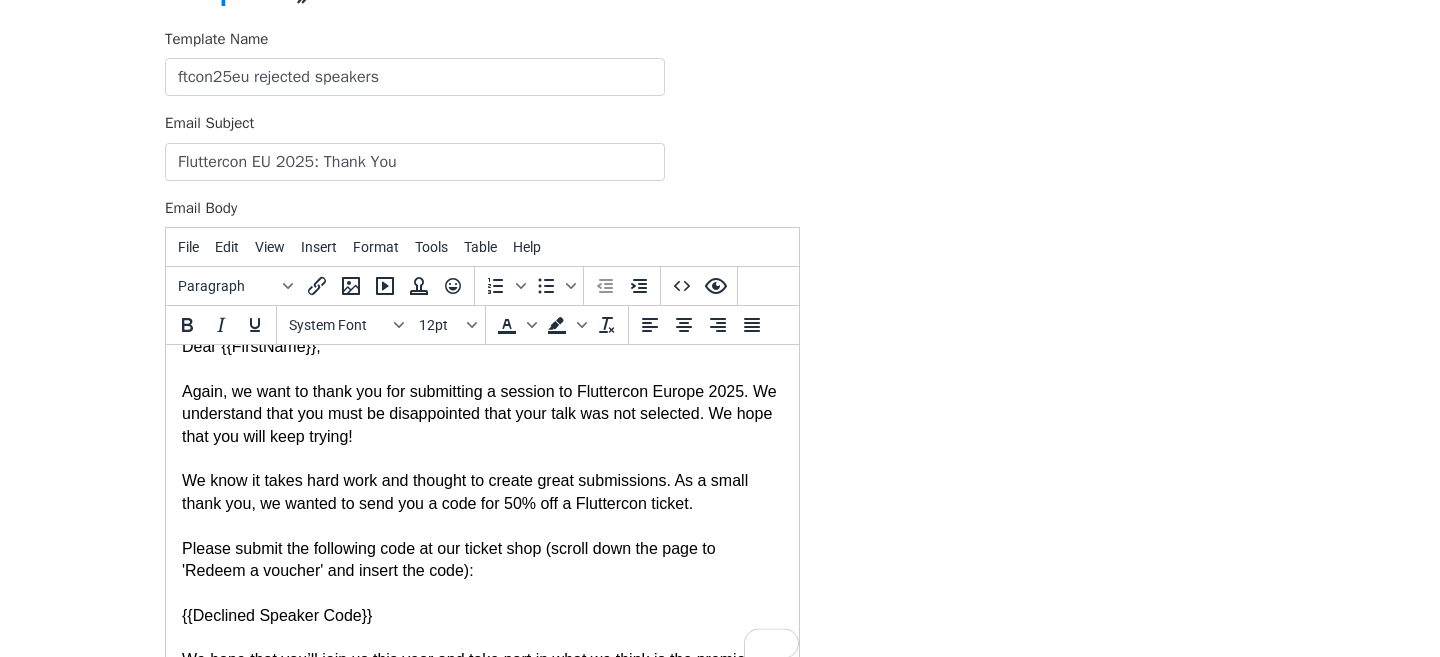 scroll, scrollTop: 64, scrollLeft: 0, axis: vertical 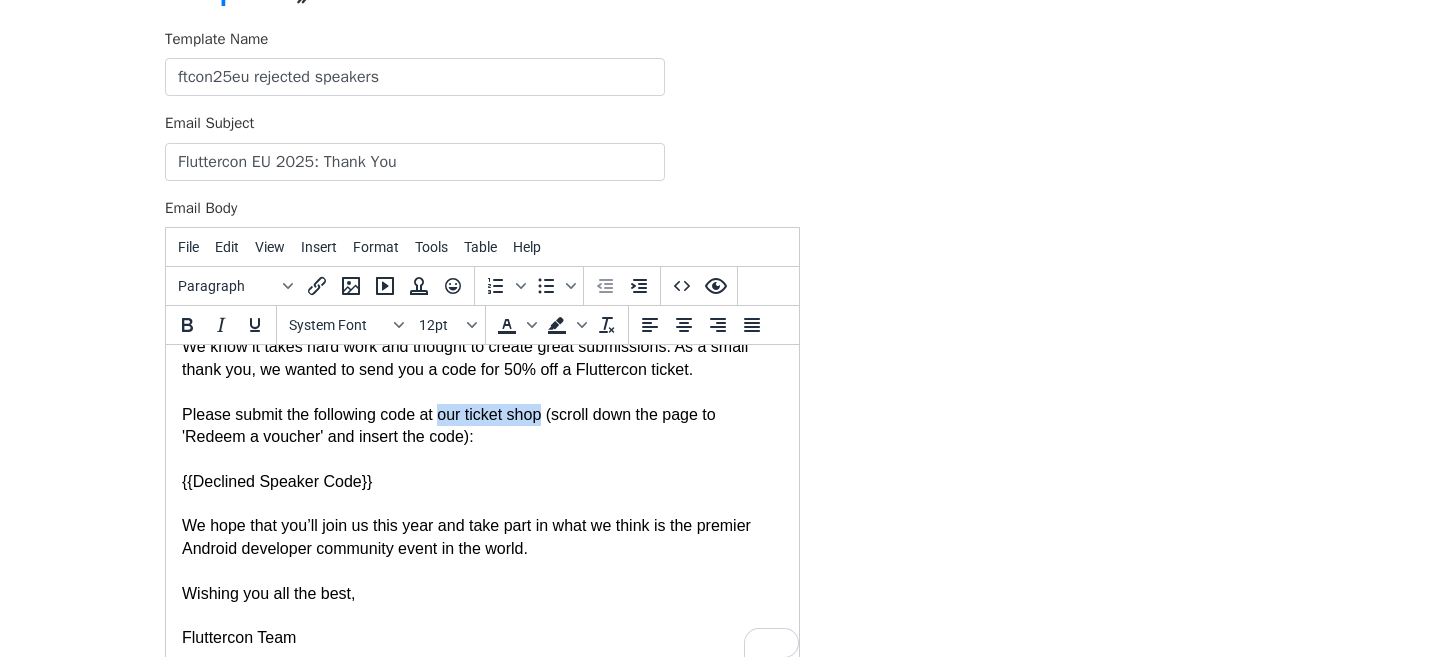 drag, startPoint x: 552, startPoint y: 413, endPoint x: 446, endPoint y: 414, distance: 106.004715 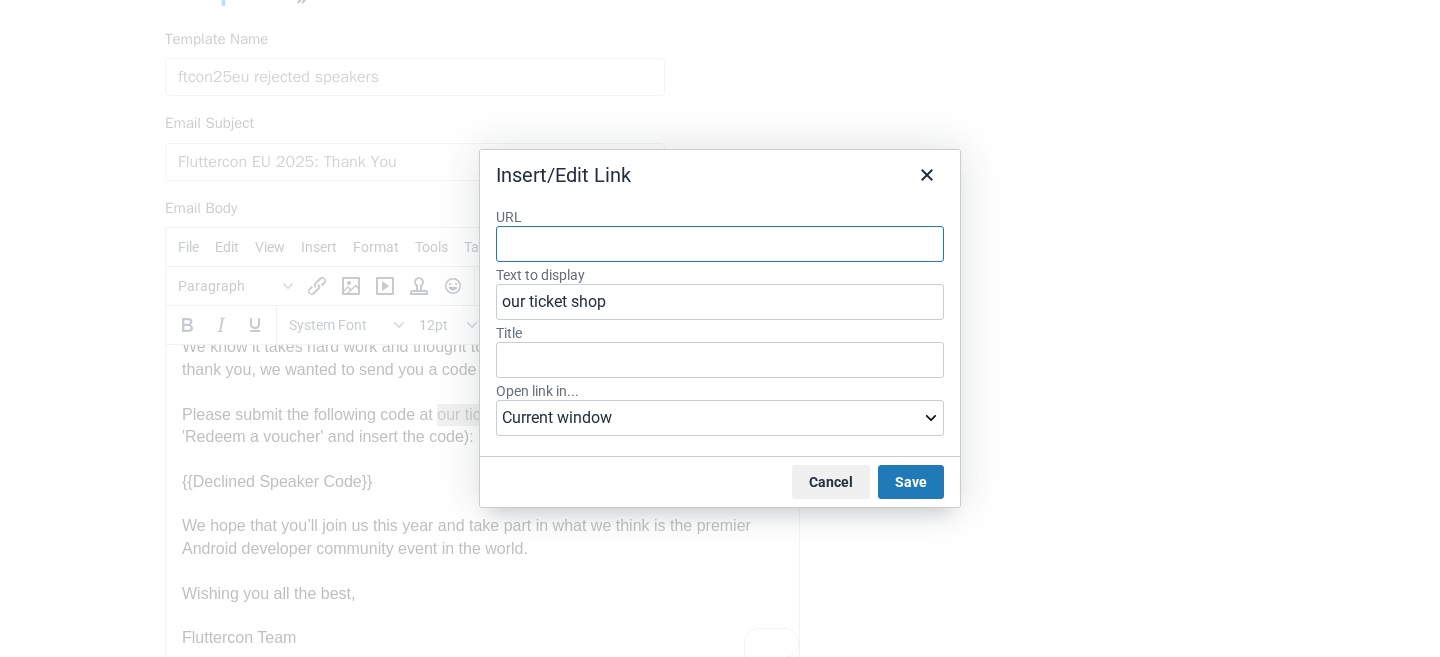 paste on "https://www.fluttercon.dev/tickets" 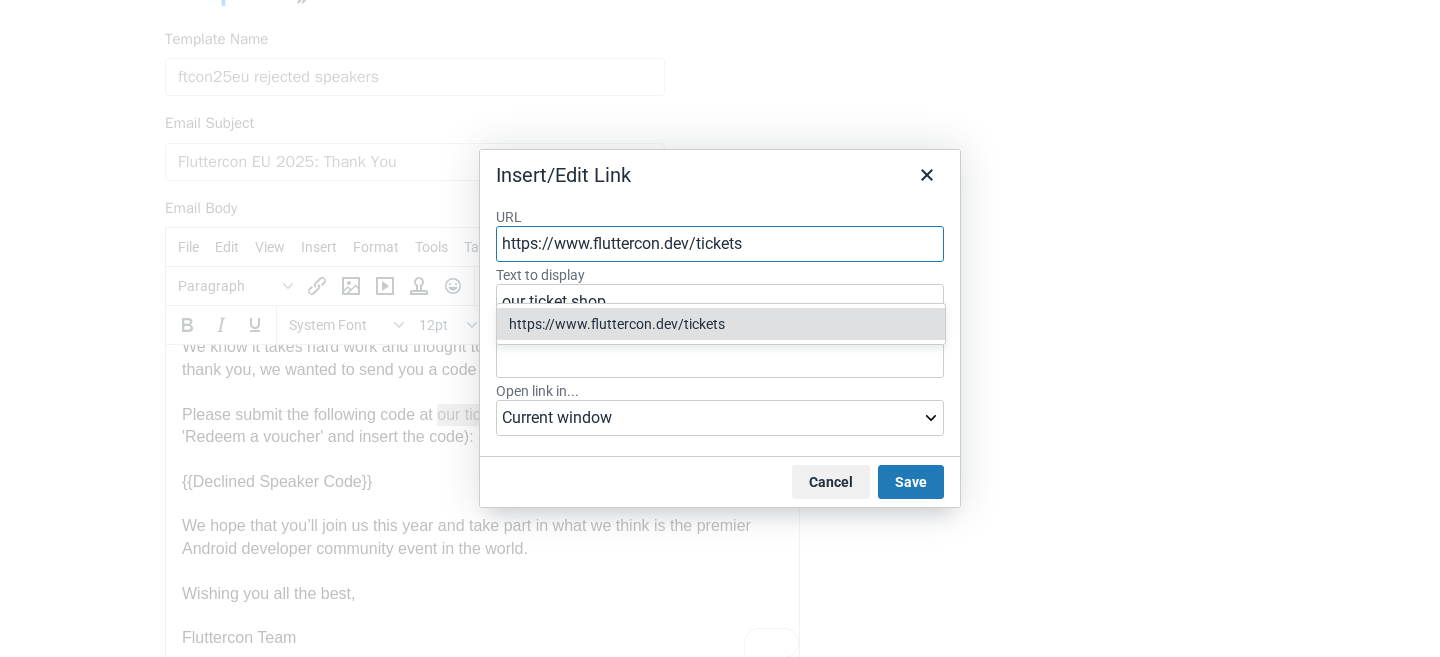 type on "https://www.fluttercon.dev/tickets" 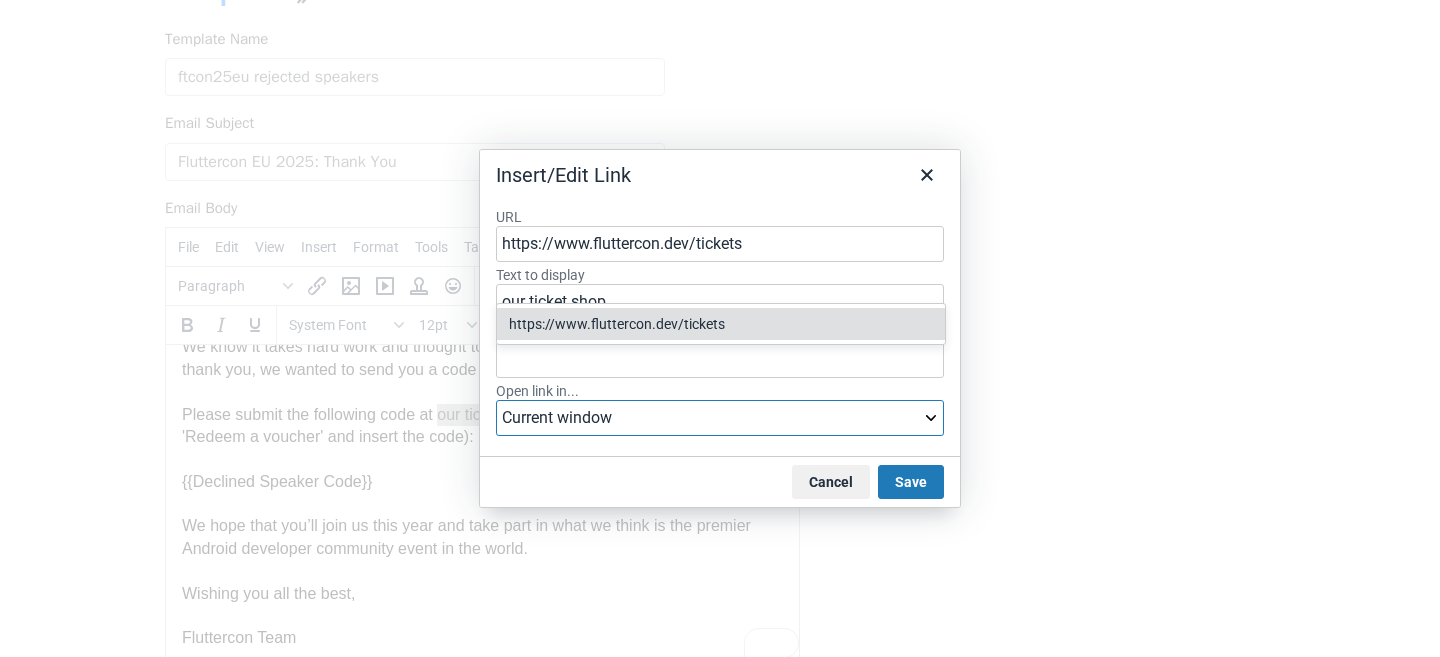 click on "Current window New window" at bounding box center (720, 418) 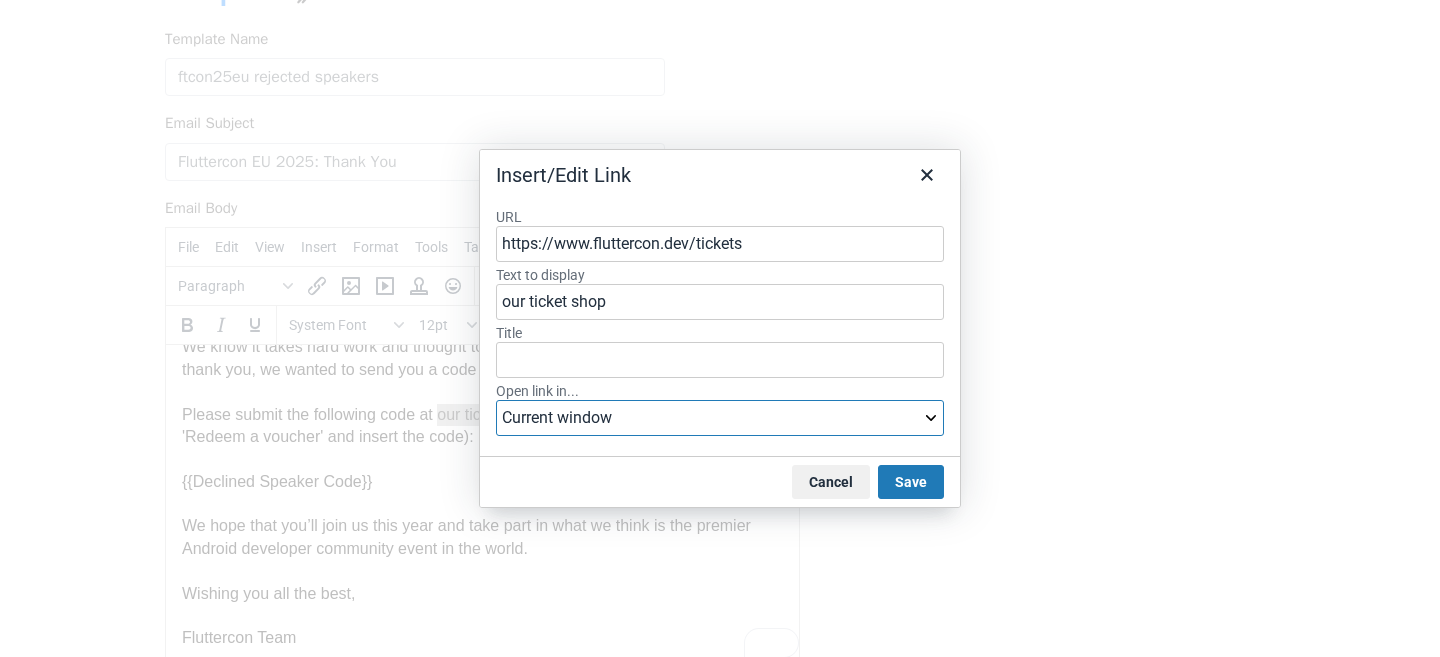 select on "_blank" 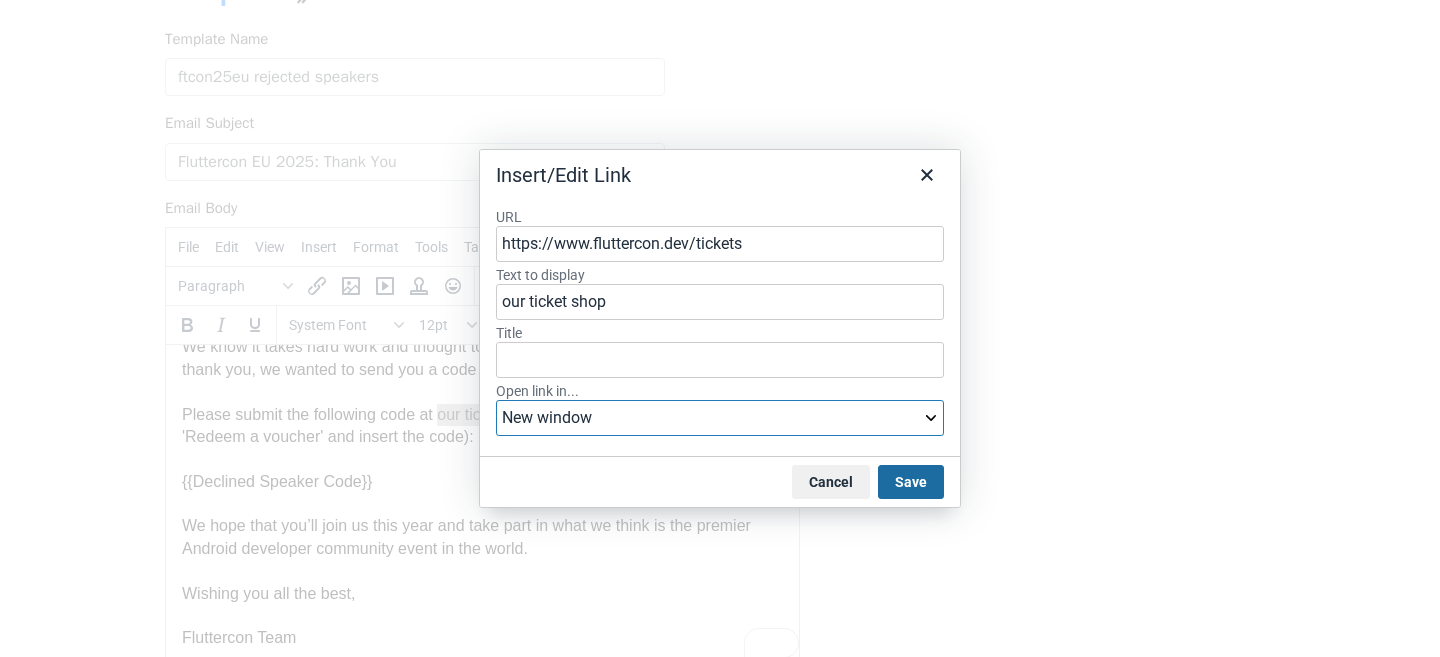 click on "Save" at bounding box center (911, 482) 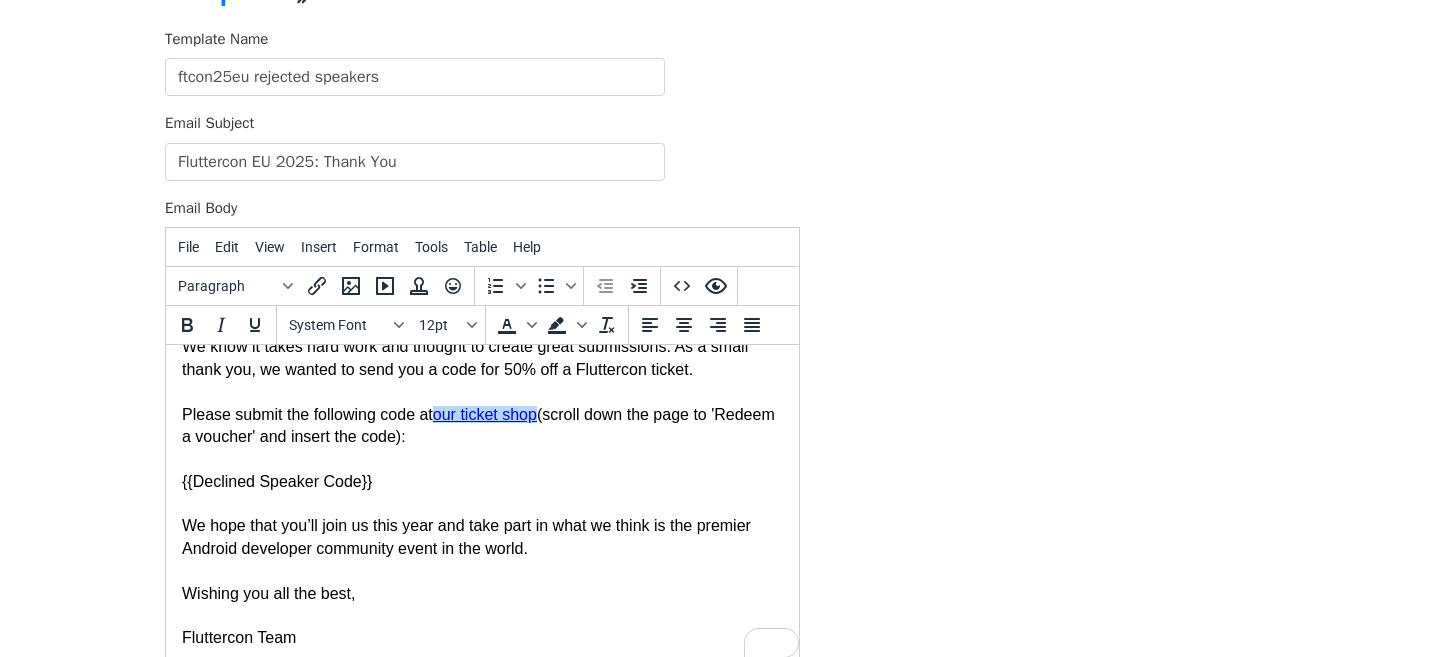 click at bounding box center [482, 504] 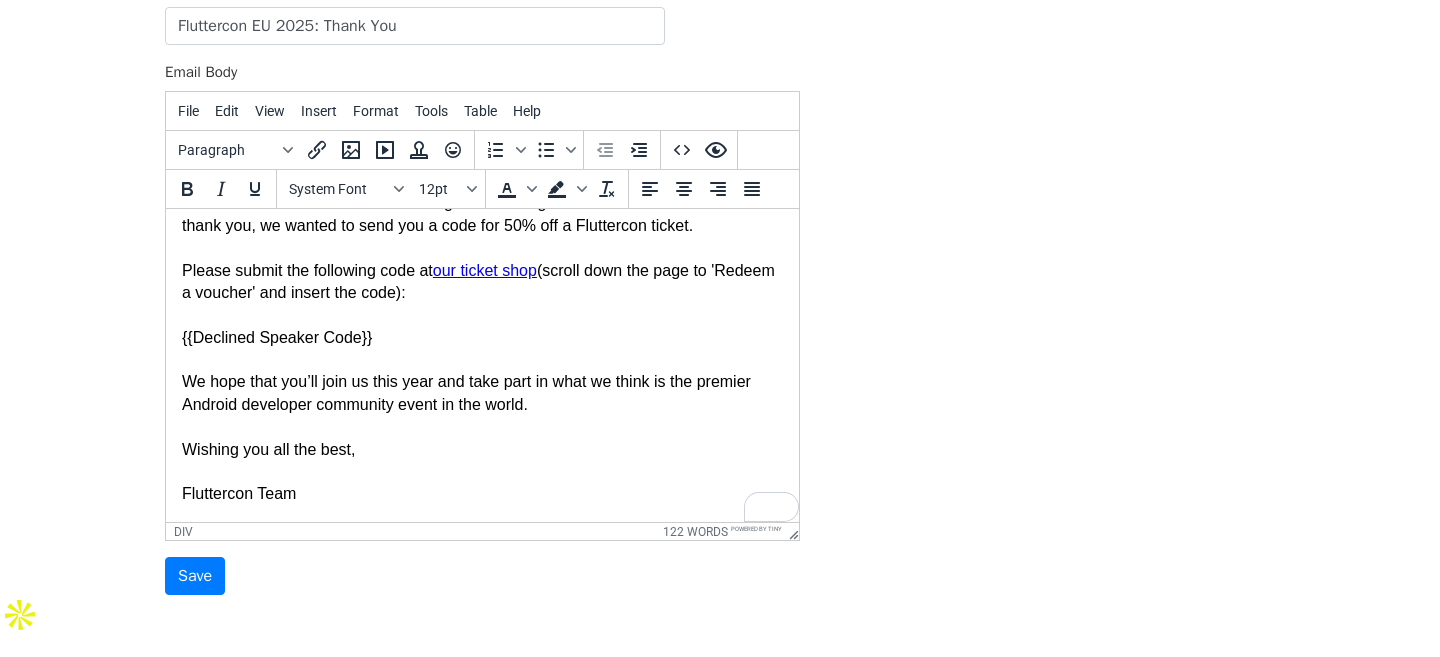 click at bounding box center (482, 427) 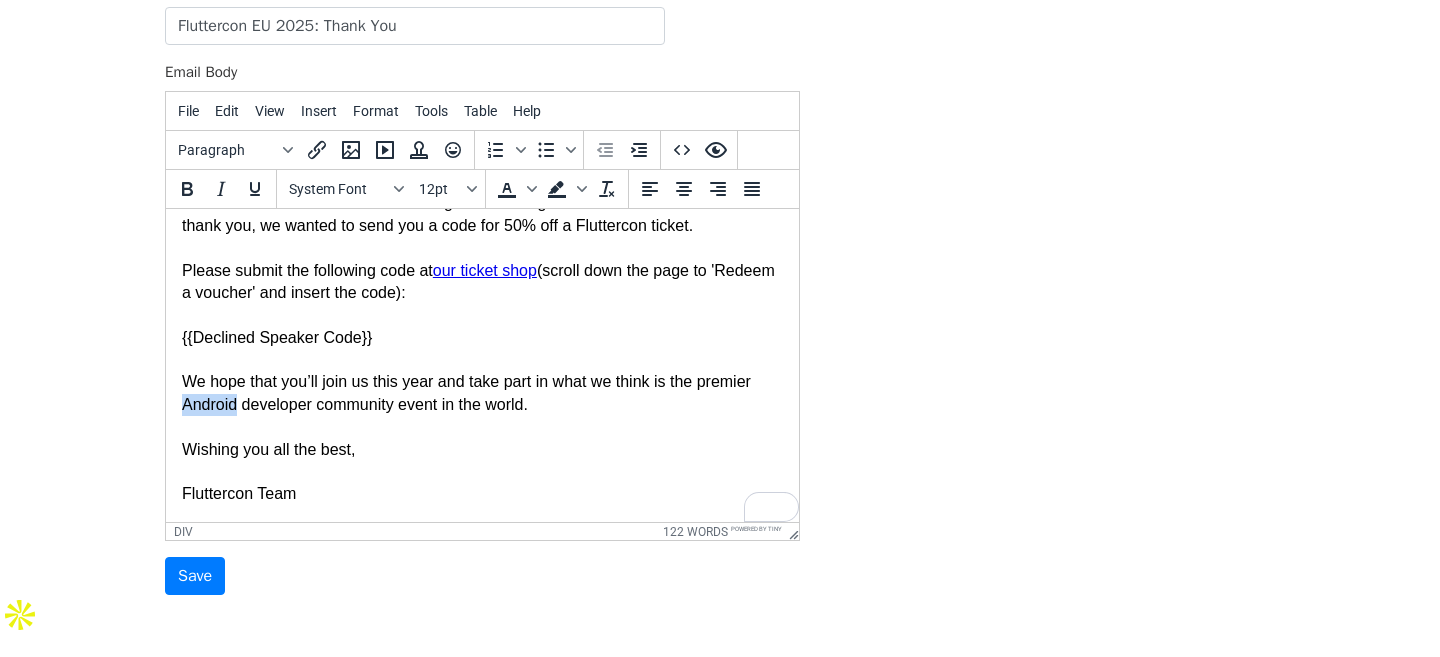 click on "We hope that you’ll join us this year and take part in what we think is the premier Android developer community event in the world." at bounding box center [482, 393] 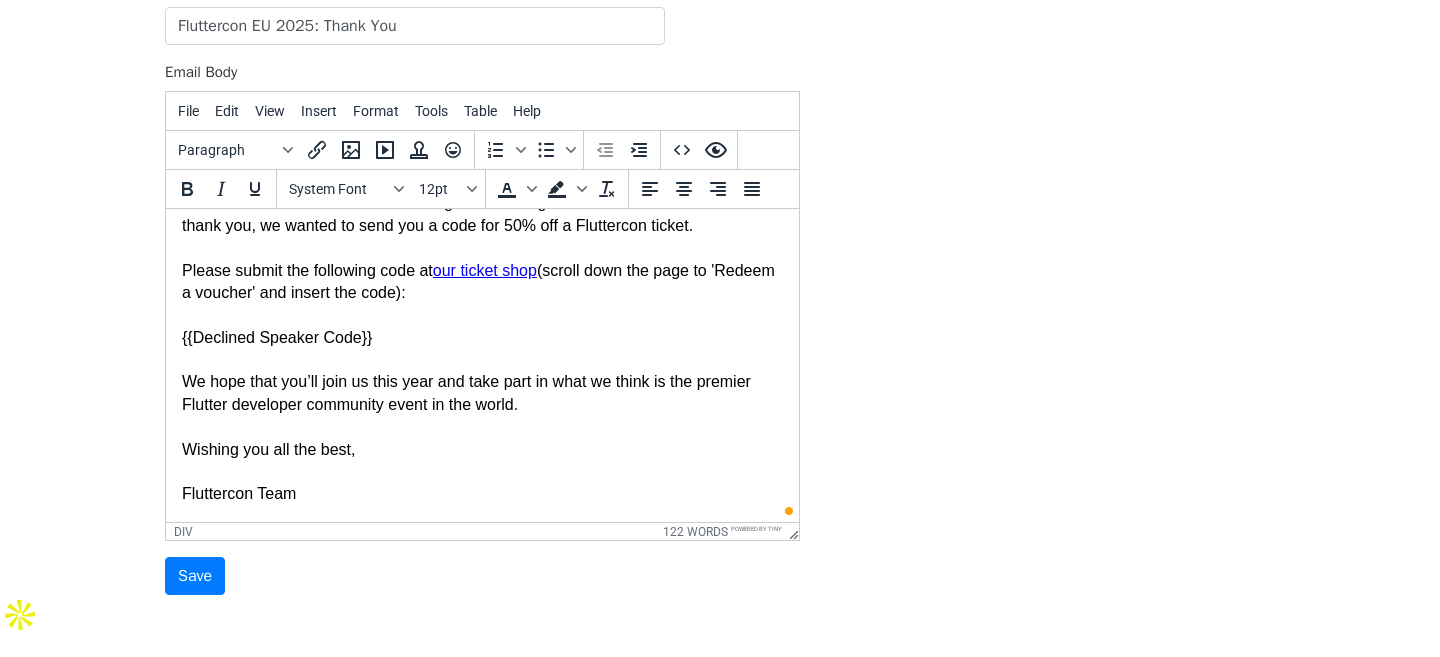 click at bounding box center [482, 427] 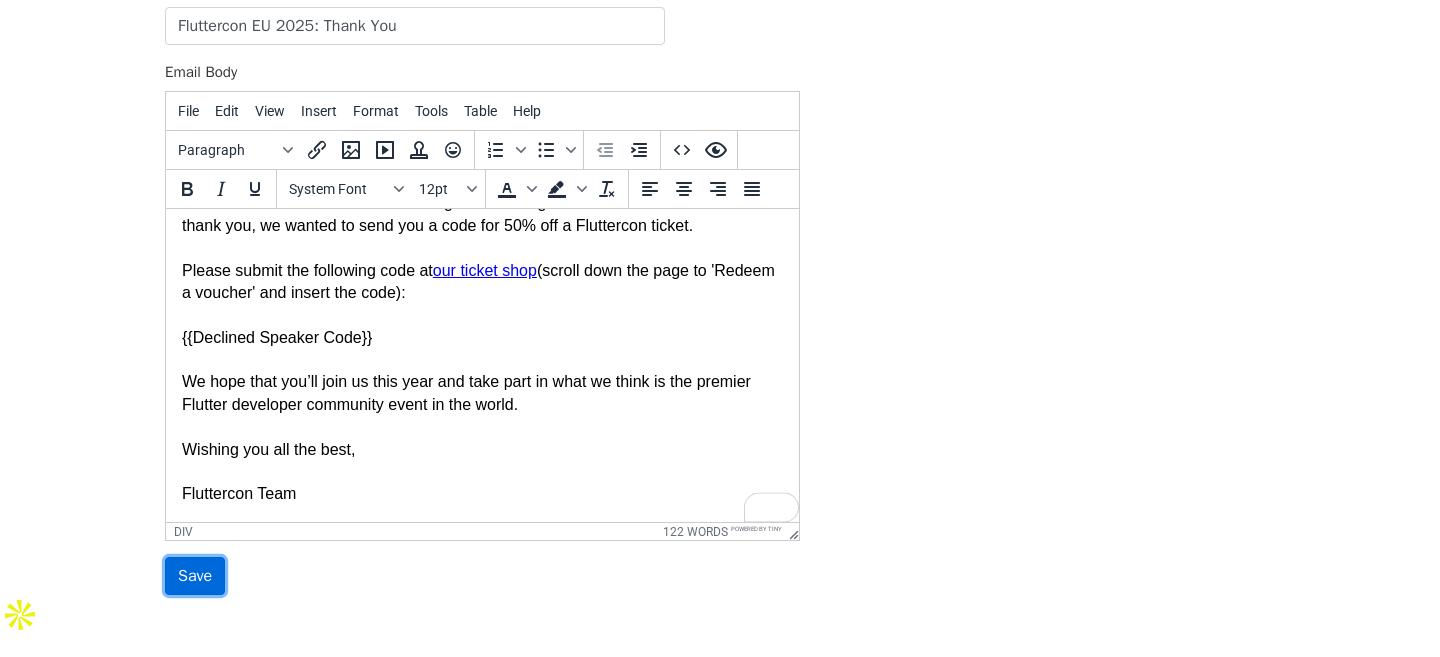 click on "Save" at bounding box center [195, 576] 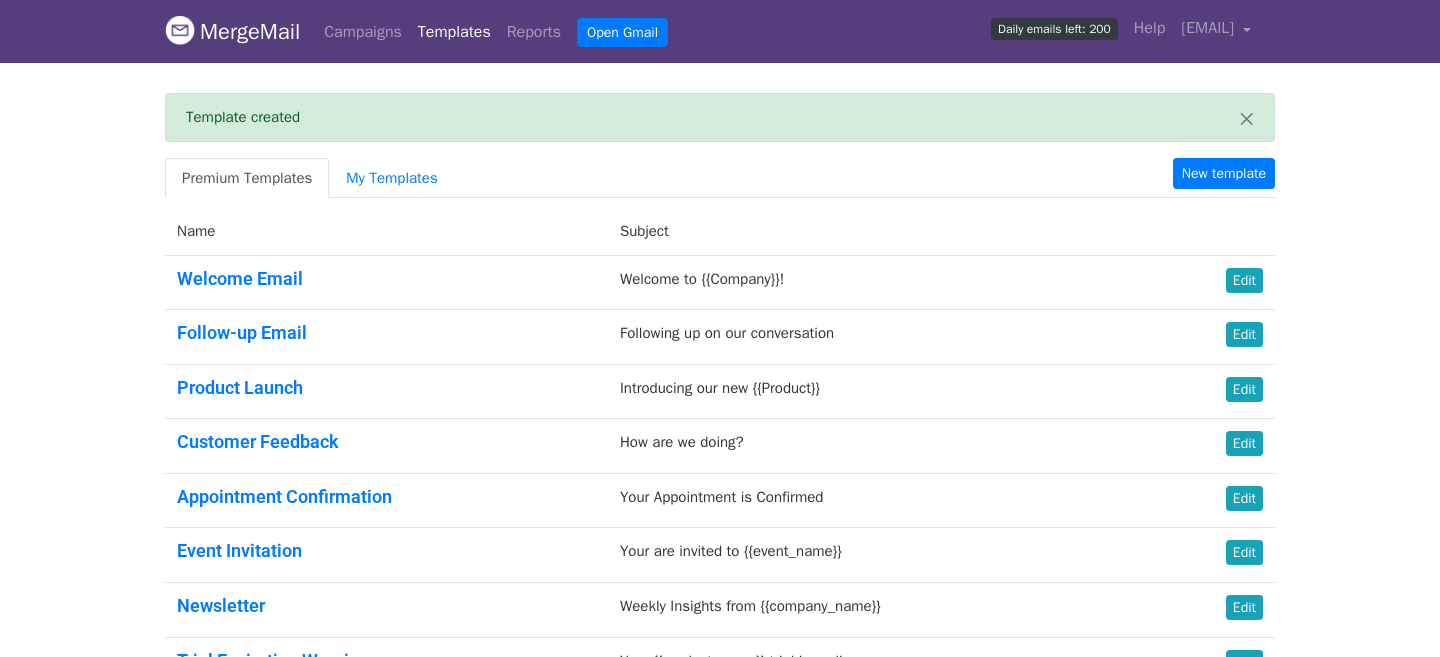 scroll, scrollTop: 0, scrollLeft: 0, axis: both 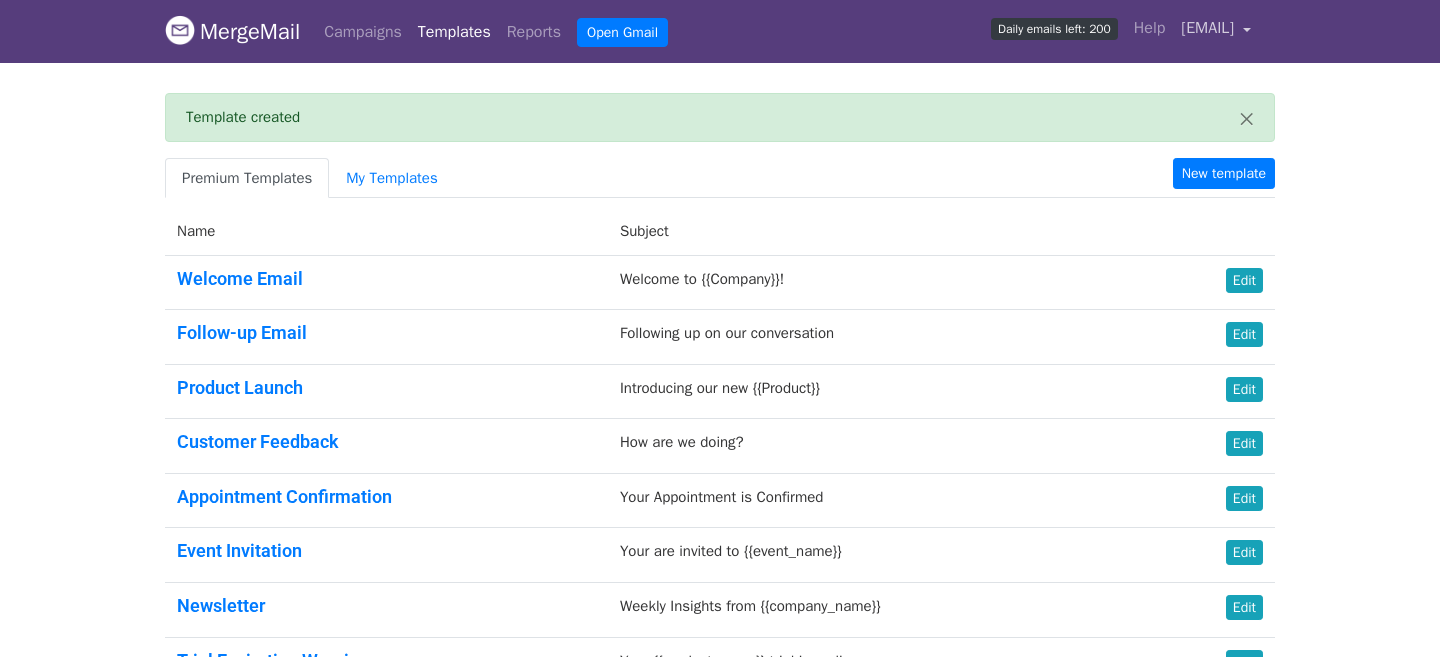 click on "[EMAIL]" at bounding box center [1207, 28] 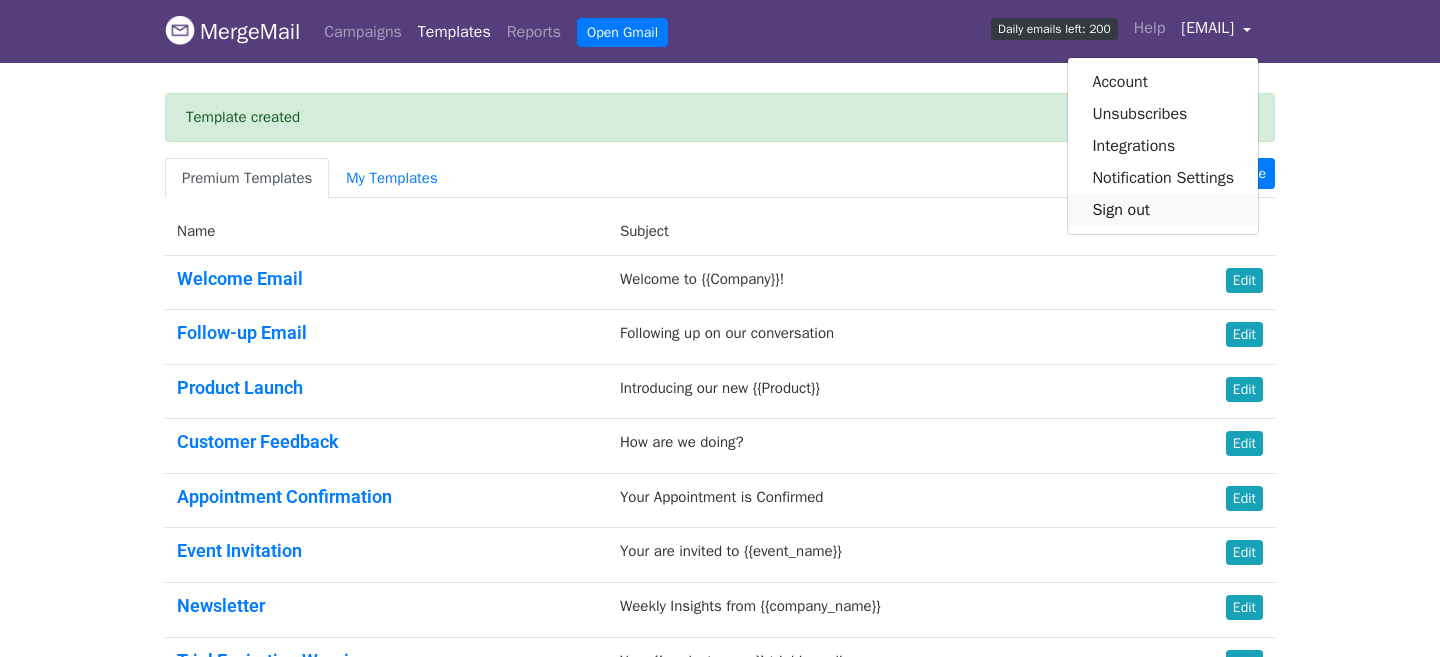 click on "Sign out" at bounding box center [1163, 210] 